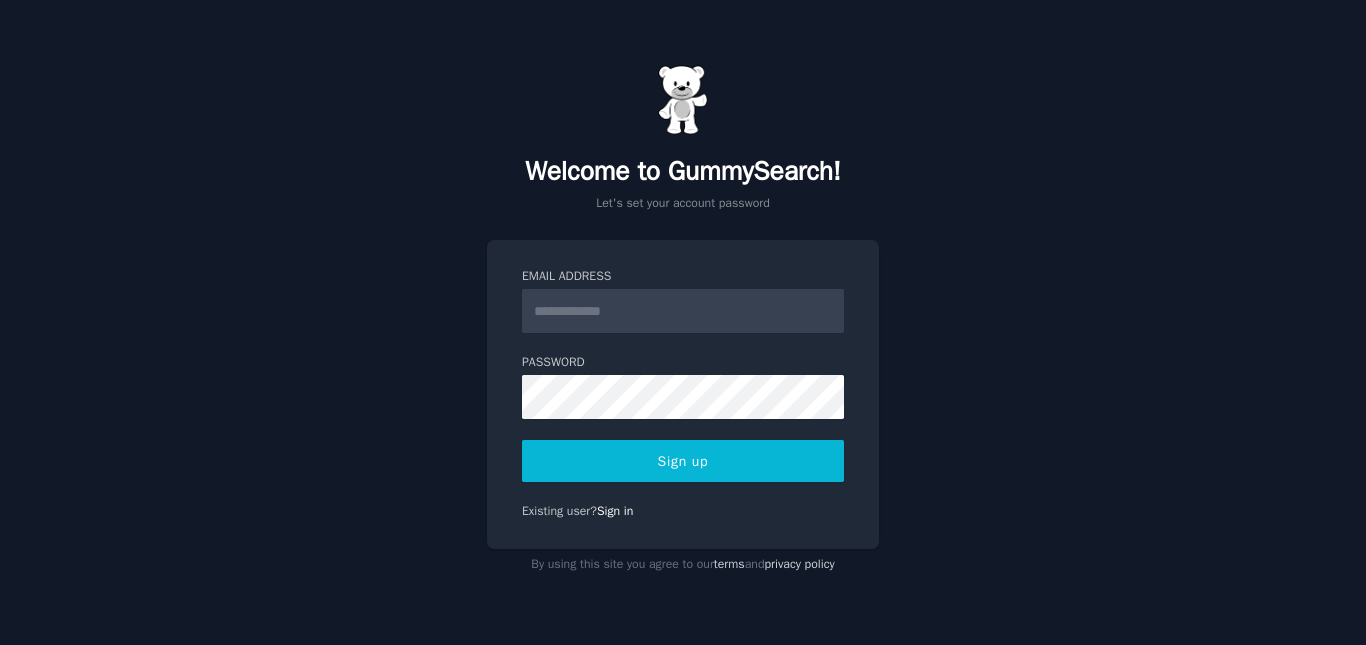 scroll, scrollTop: 0, scrollLeft: 0, axis: both 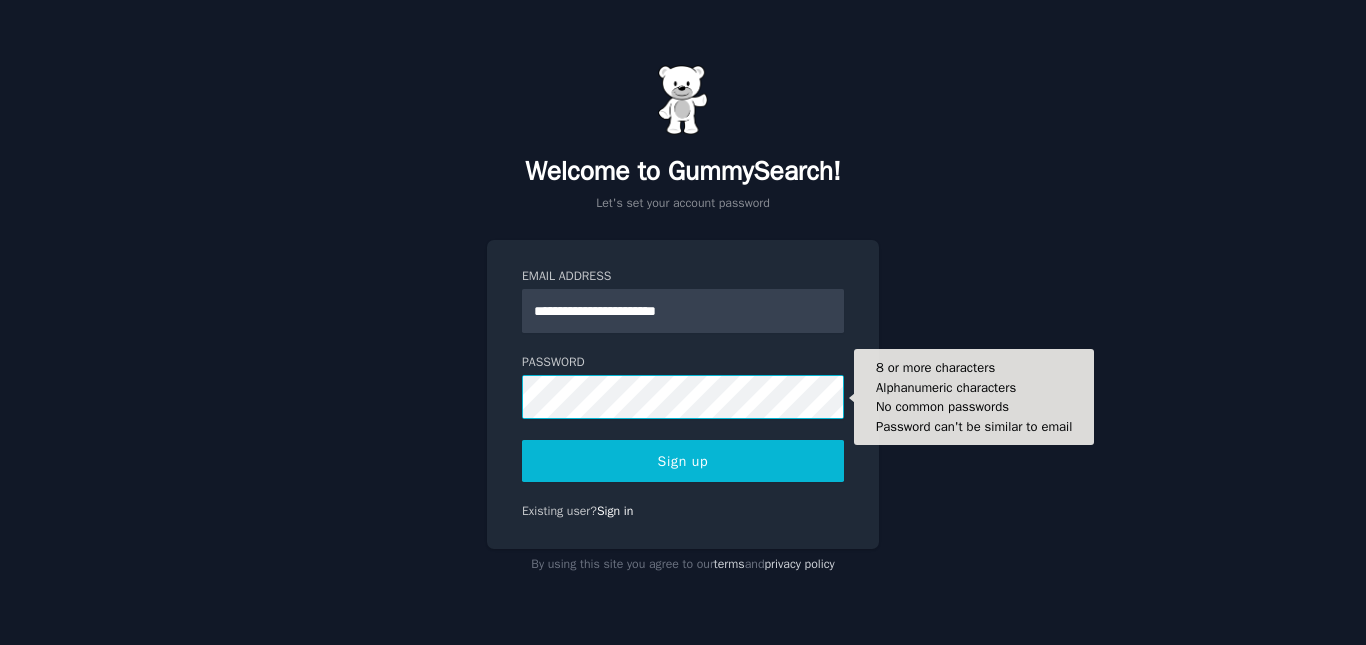 click on "Sign up" at bounding box center (683, 461) 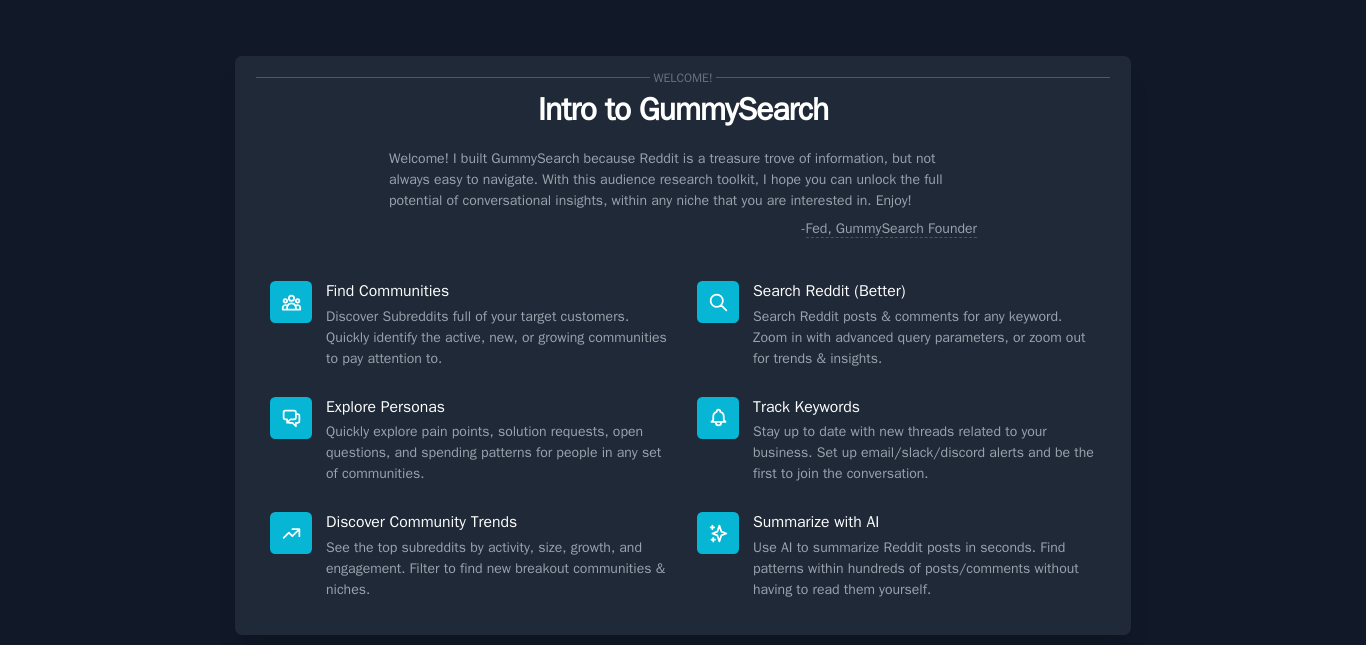 scroll, scrollTop: 0, scrollLeft: 0, axis: both 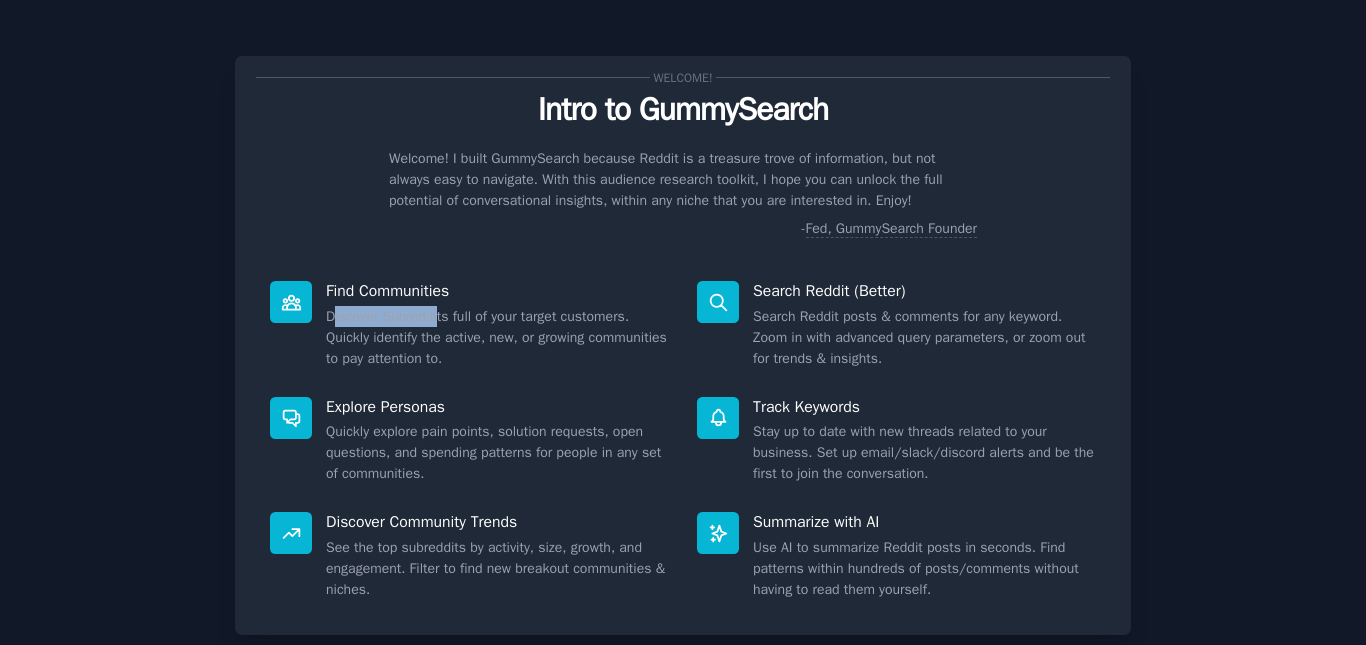 drag, startPoint x: 339, startPoint y: 303, endPoint x: 437, endPoint y: 310, distance: 98.24968 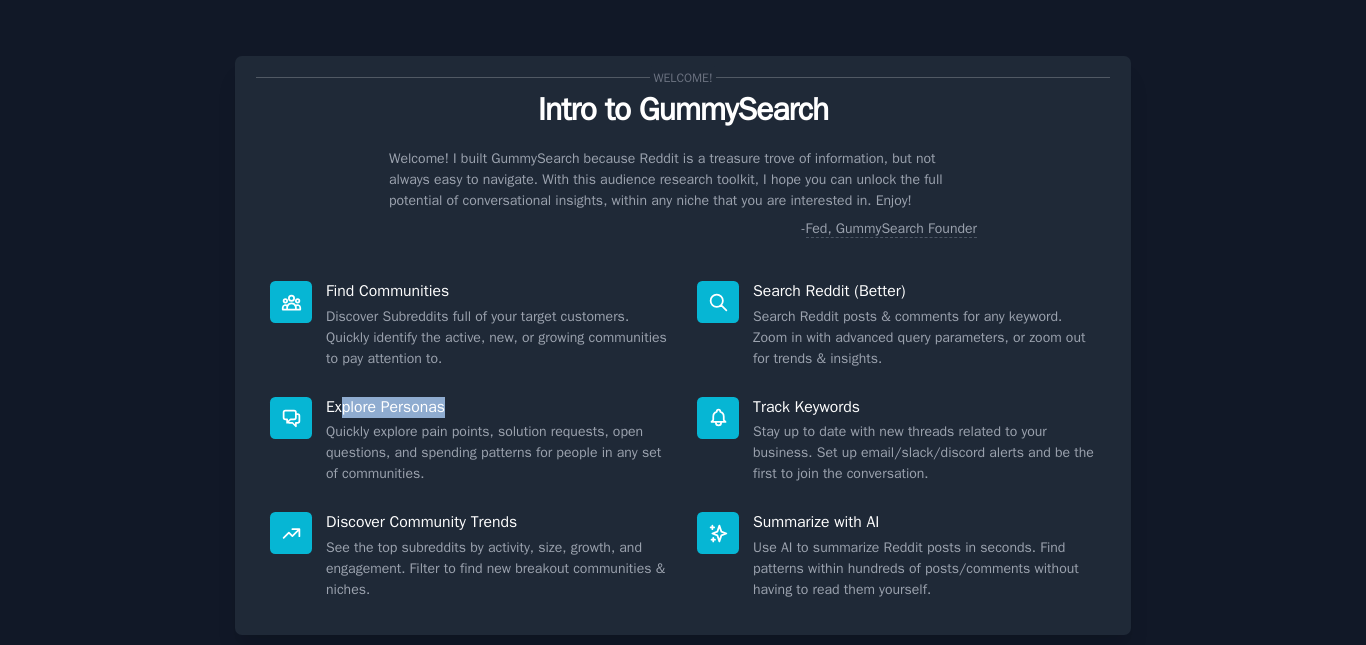 drag, startPoint x: 339, startPoint y: 415, endPoint x: 387, endPoint y: 475, distance: 76.837494 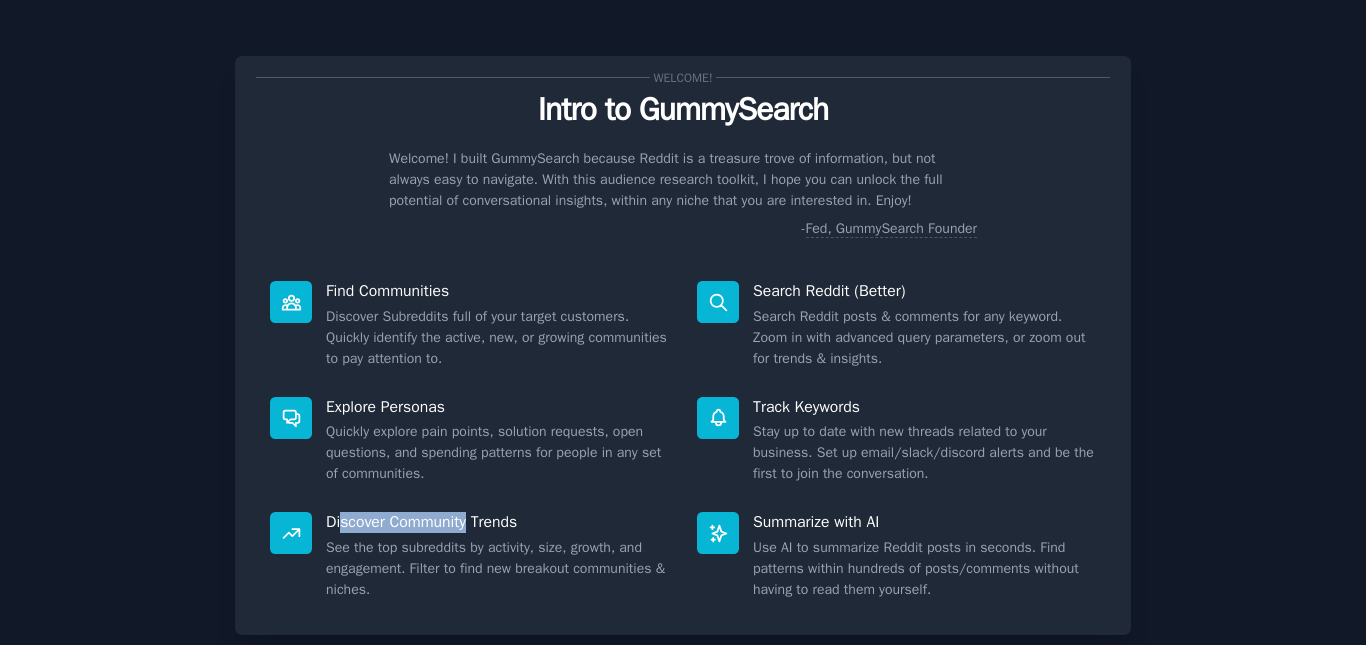 drag, startPoint x: 442, startPoint y: 513, endPoint x: 474, endPoint y: 513, distance: 32 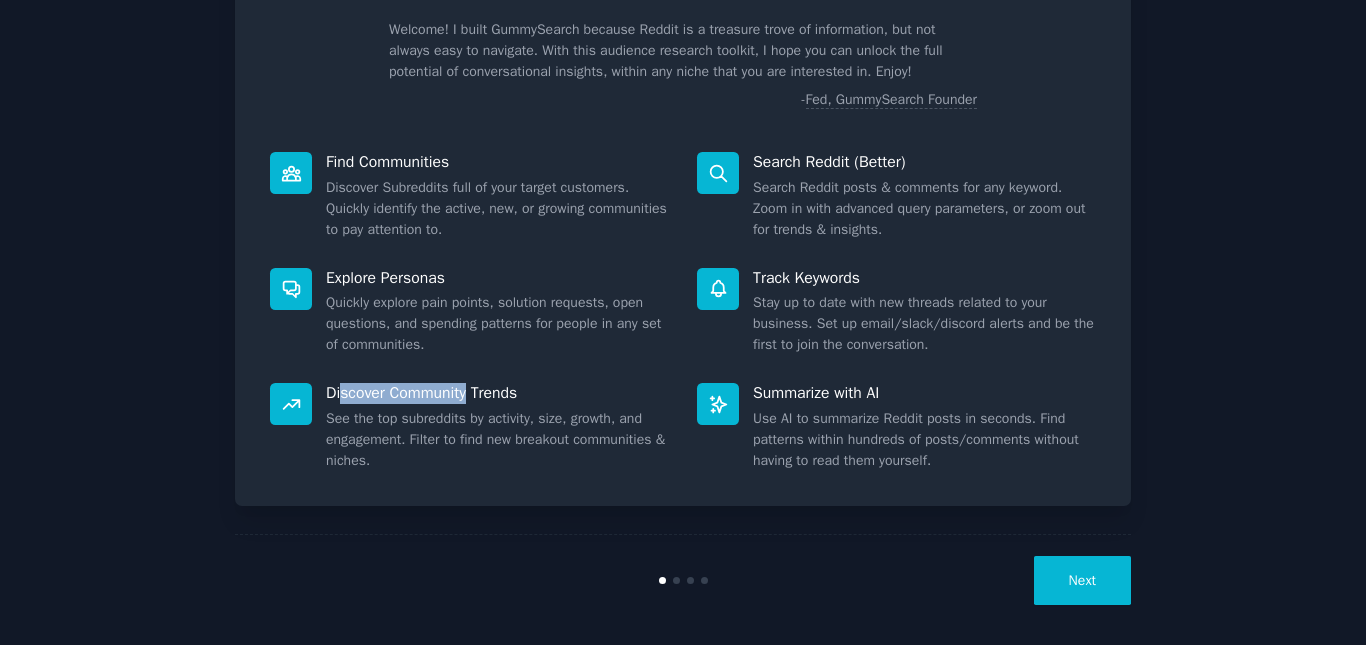 scroll, scrollTop: 138, scrollLeft: 0, axis: vertical 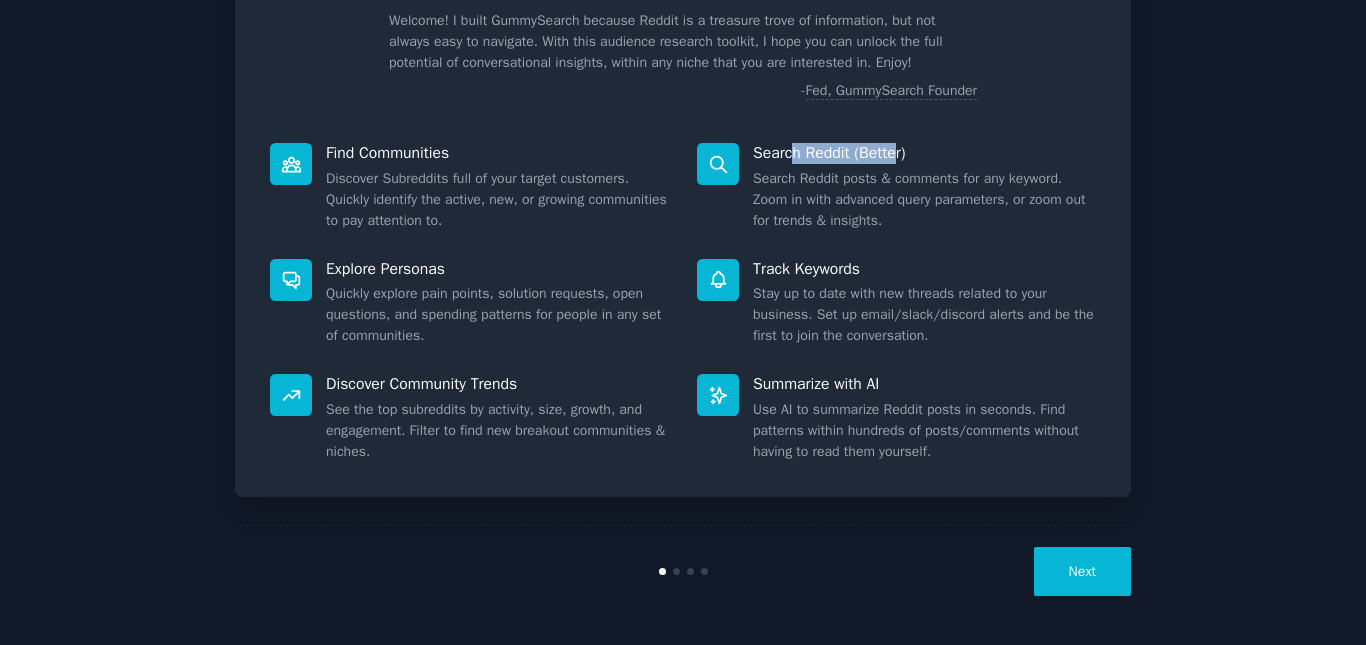 drag, startPoint x: 788, startPoint y: 150, endPoint x: 865, endPoint y: 182, distance: 83.38465 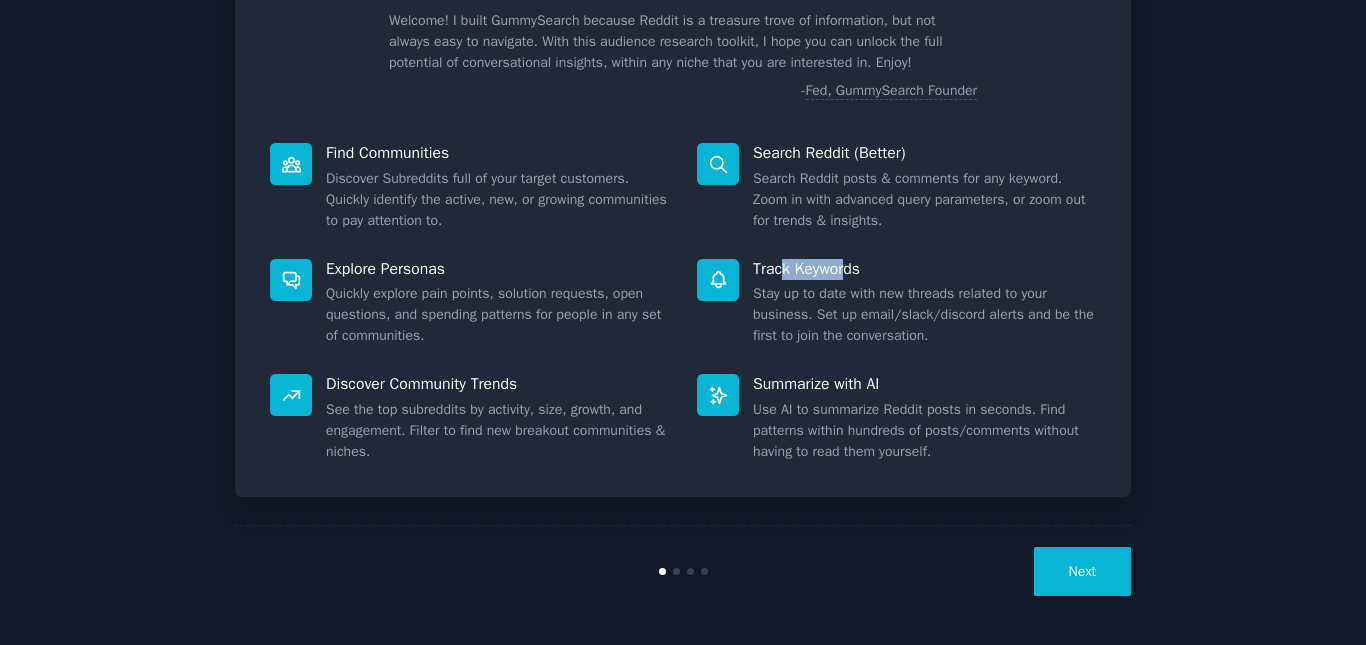 drag, startPoint x: 785, startPoint y: 270, endPoint x: 876, endPoint y: 307, distance: 98.23441 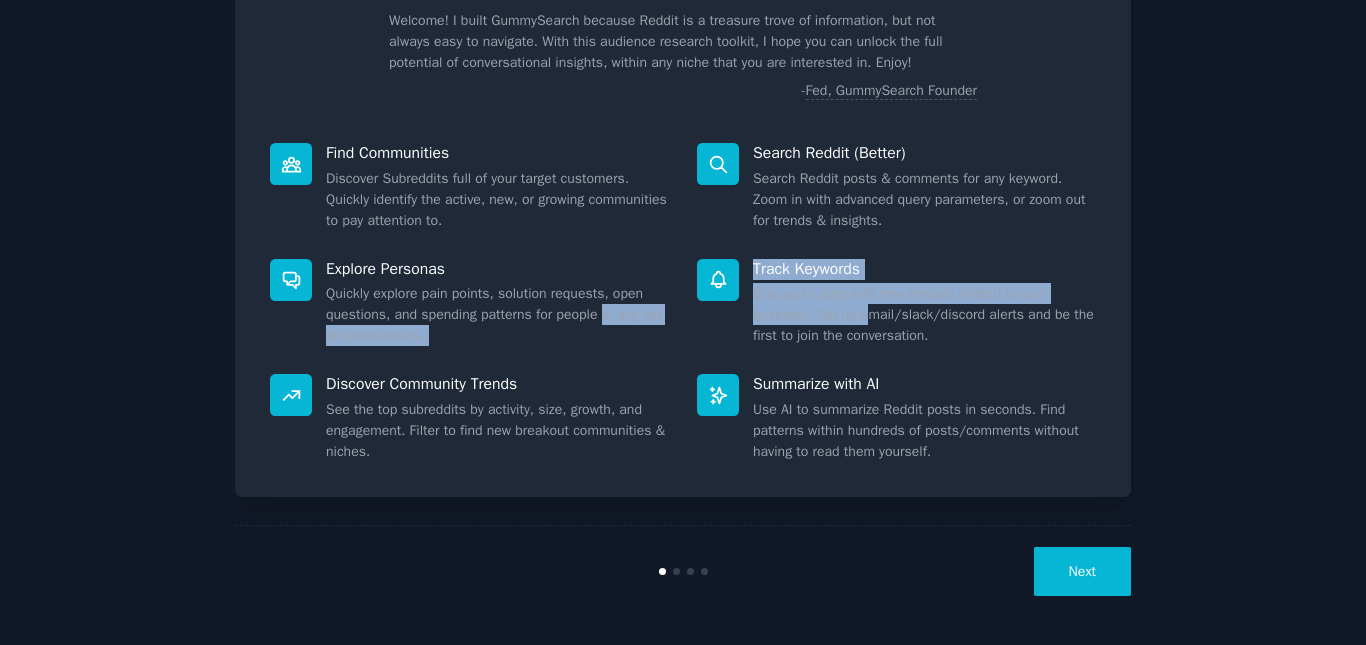 drag, startPoint x: 865, startPoint y: 318, endPoint x: 265, endPoint y: 335, distance: 600.2408 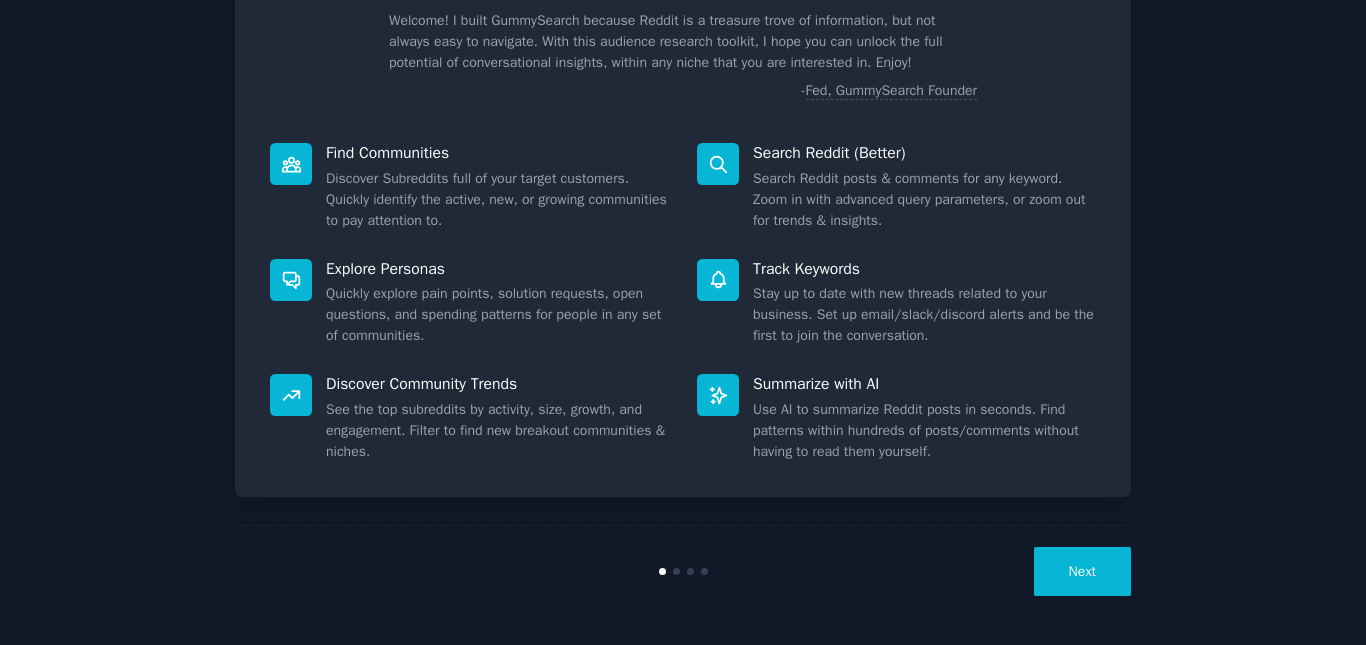drag, startPoint x: 665, startPoint y: 494, endPoint x: 744, endPoint y: 582, distance: 118.258194 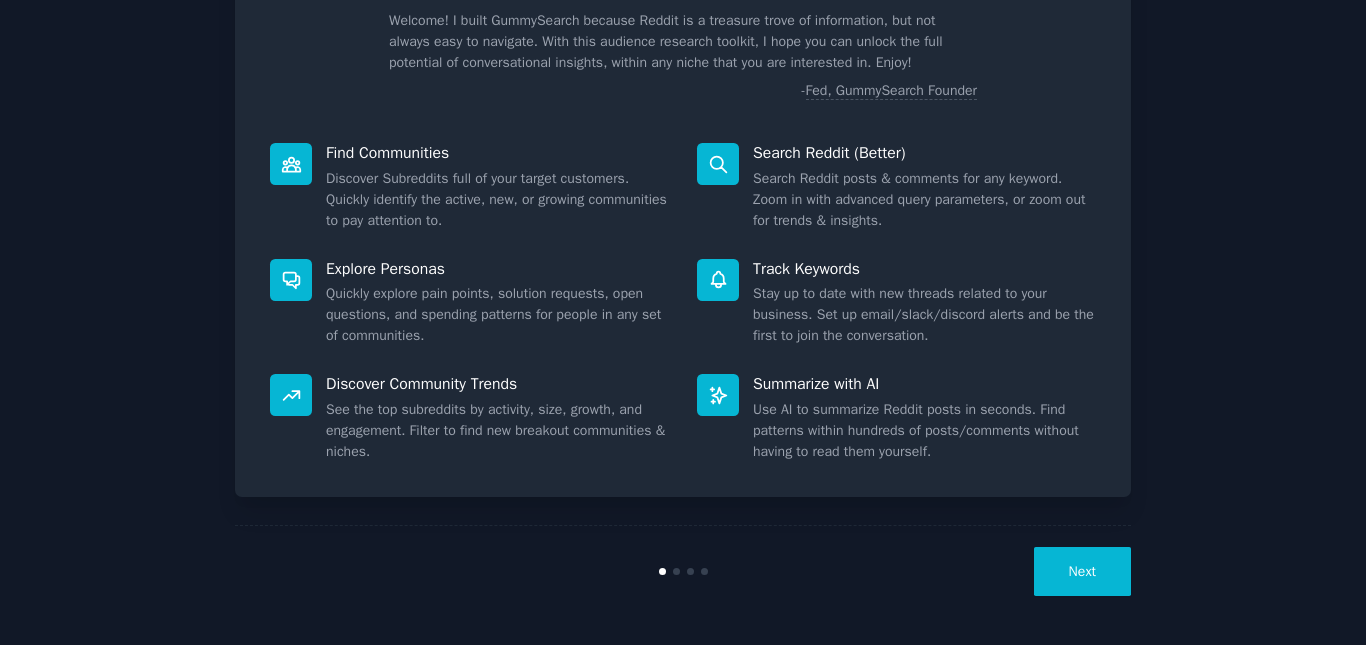 click on "Next" at bounding box center [1082, 571] 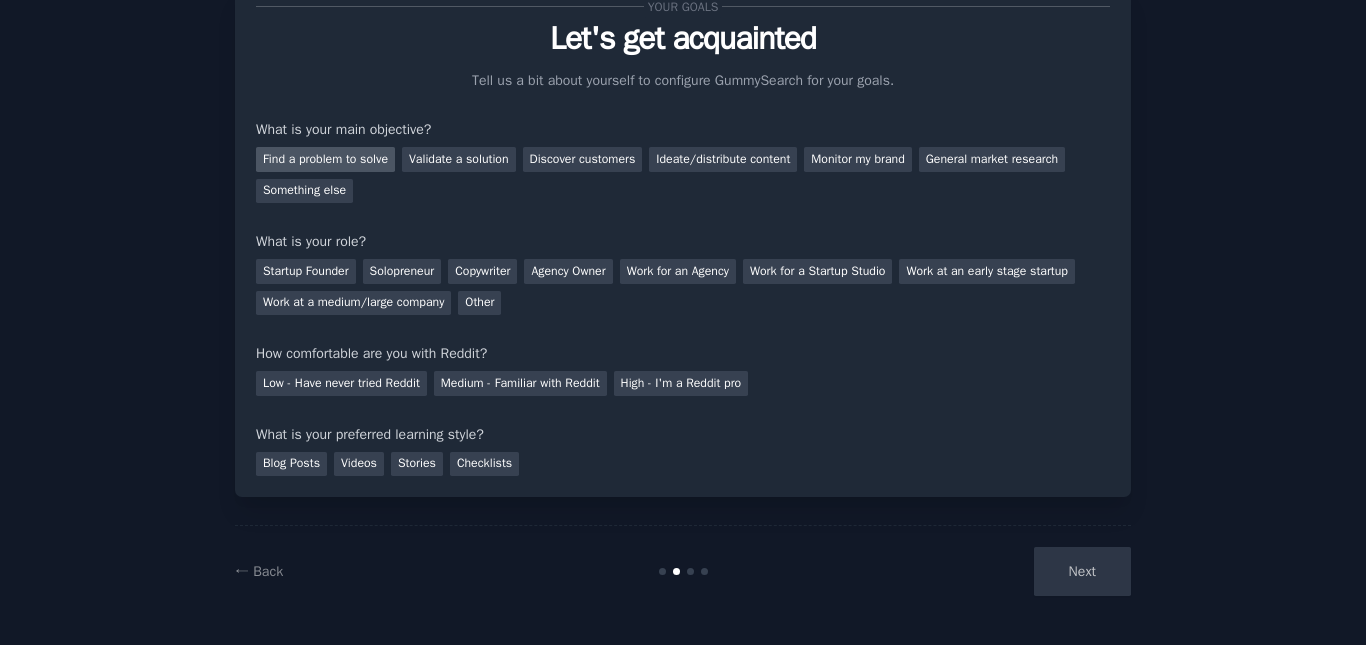 click on "Find a problem to solve" at bounding box center [325, 159] 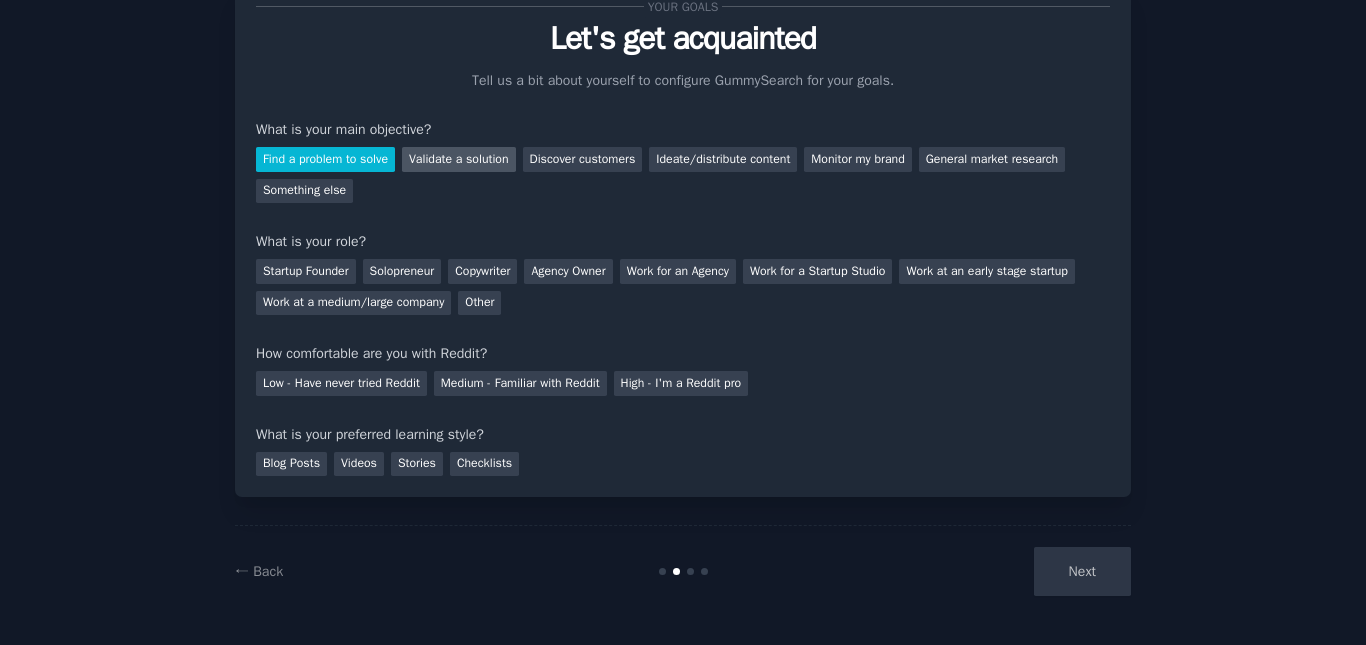 click on "Validate a solution" at bounding box center (459, 159) 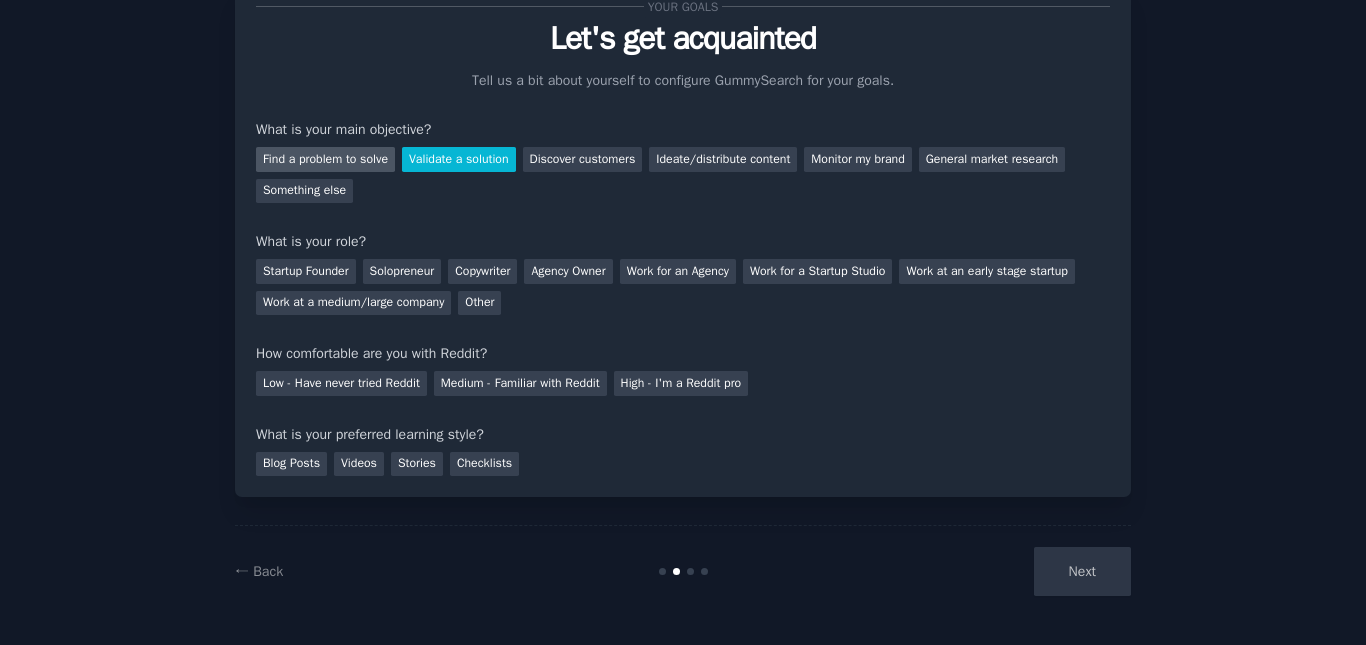 click on "Find a problem to solve" at bounding box center (325, 159) 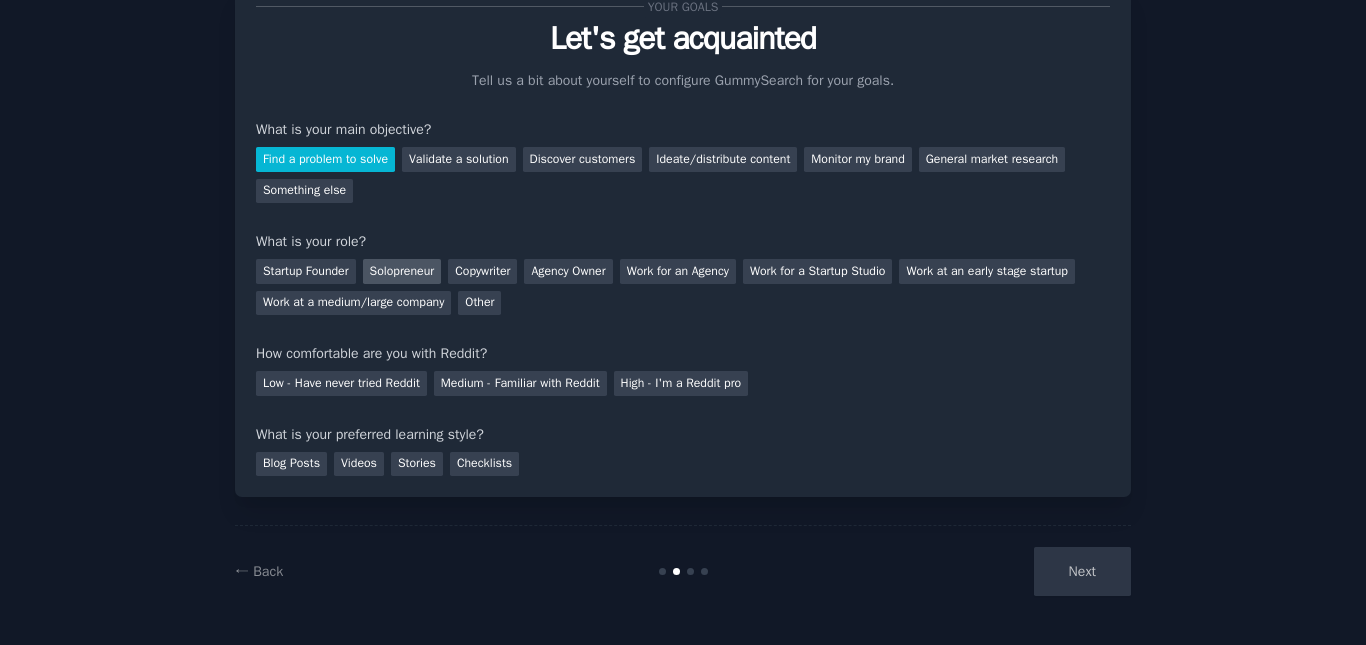 drag, startPoint x: 315, startPoint y: 278, endPoint x: 386, endPoint y: 274, distance: 71.11259 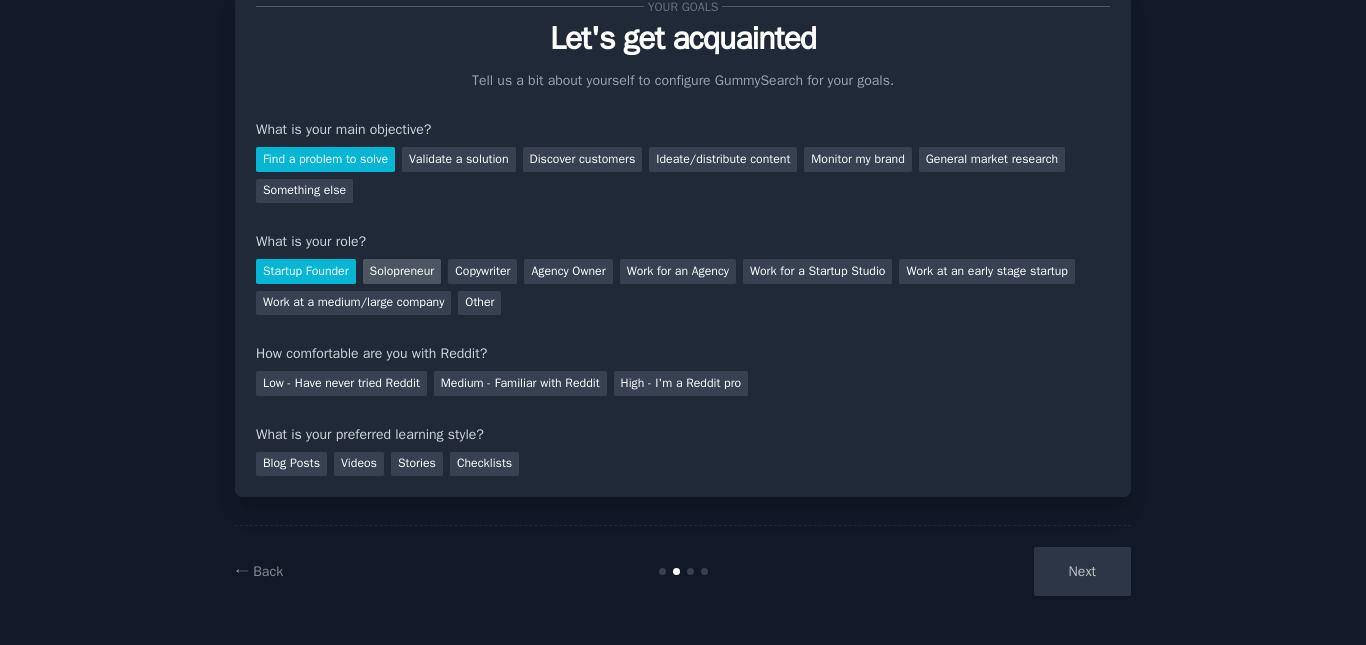 click on "Solopreneur" at bounding box center [402, 271] 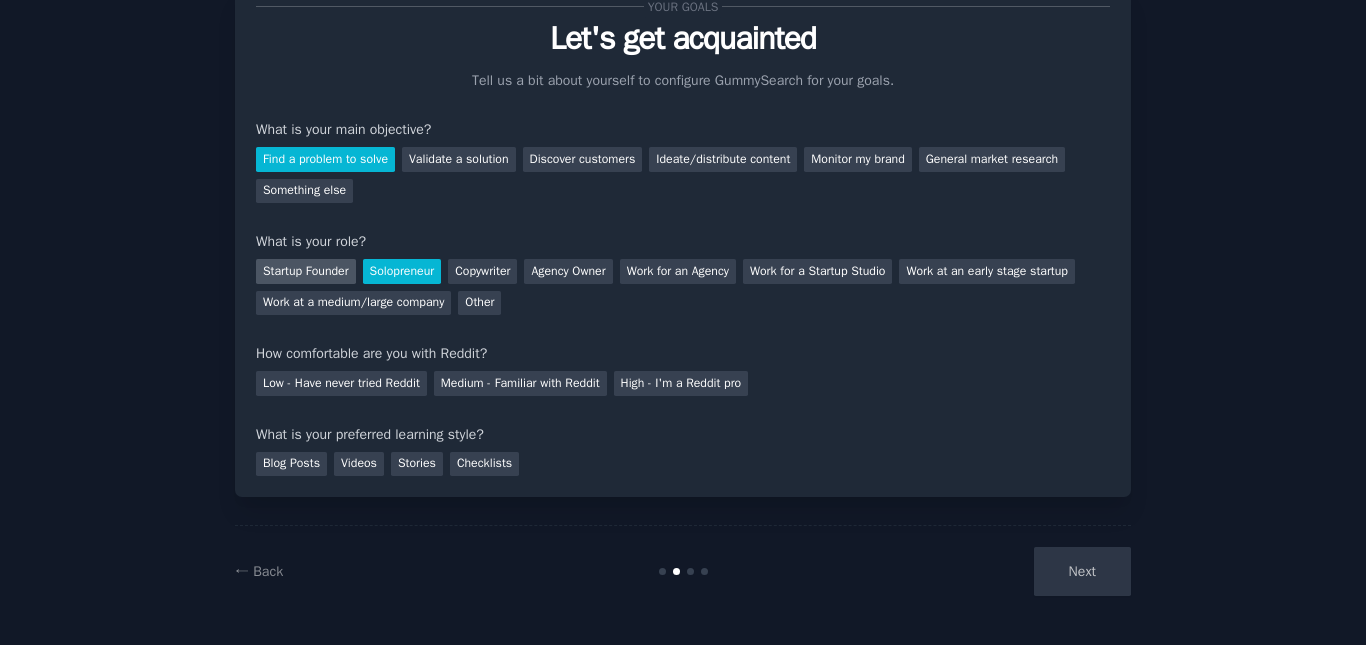 click on "Startup Founder" at bounding box center (306, 271) 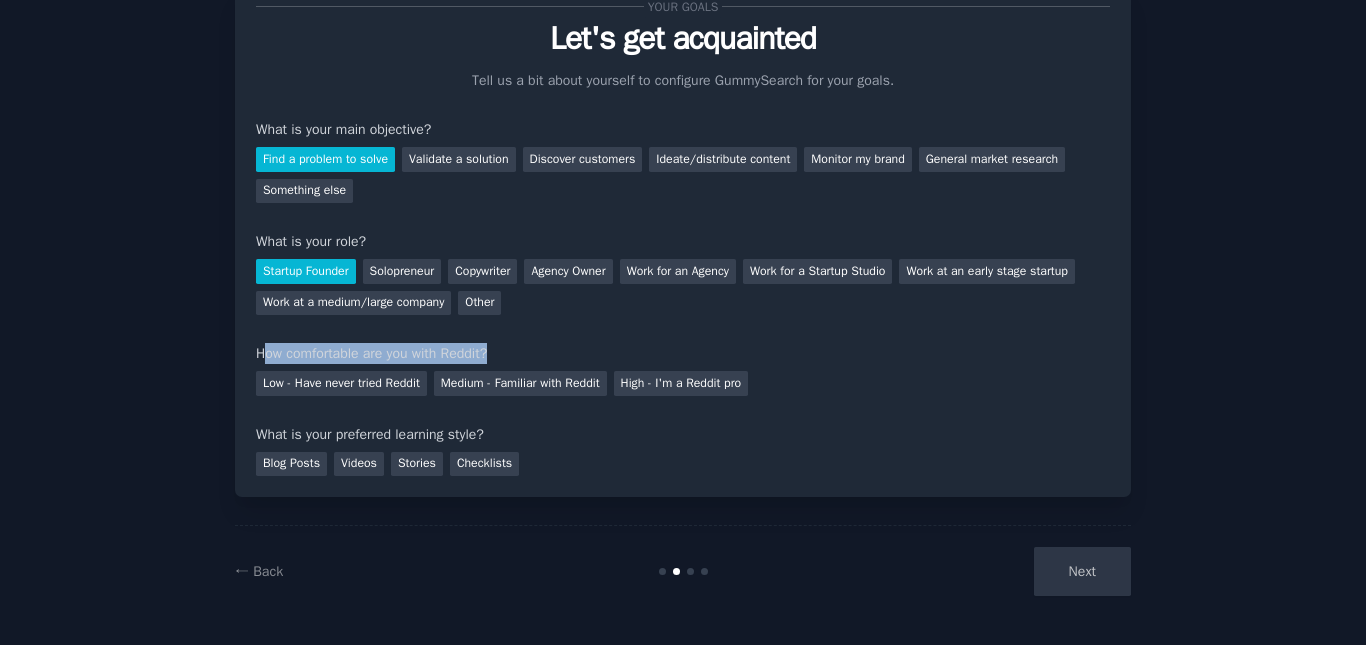 drag, startPoint x: 260, startPoint y: 352, endPoint x: 496, endPoint y: 341, distance: 236.25621 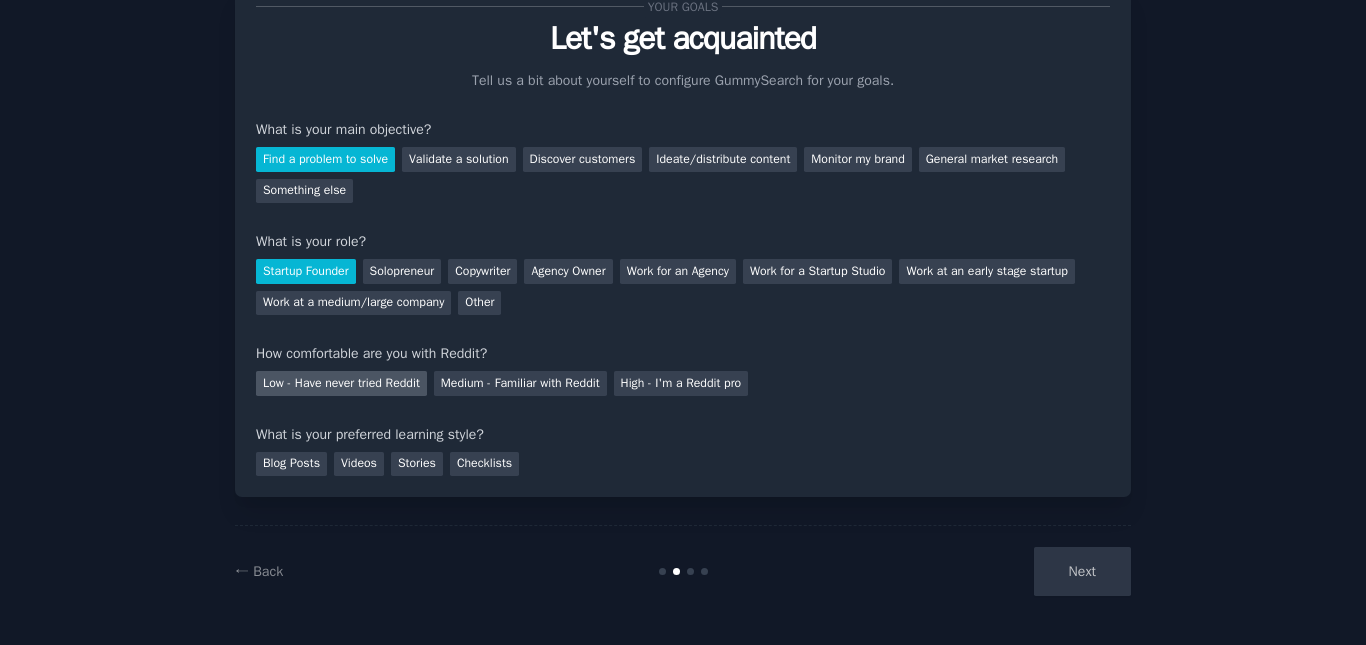 click on "Low - Have never tried Reddit" at bounding box center (341, 383) 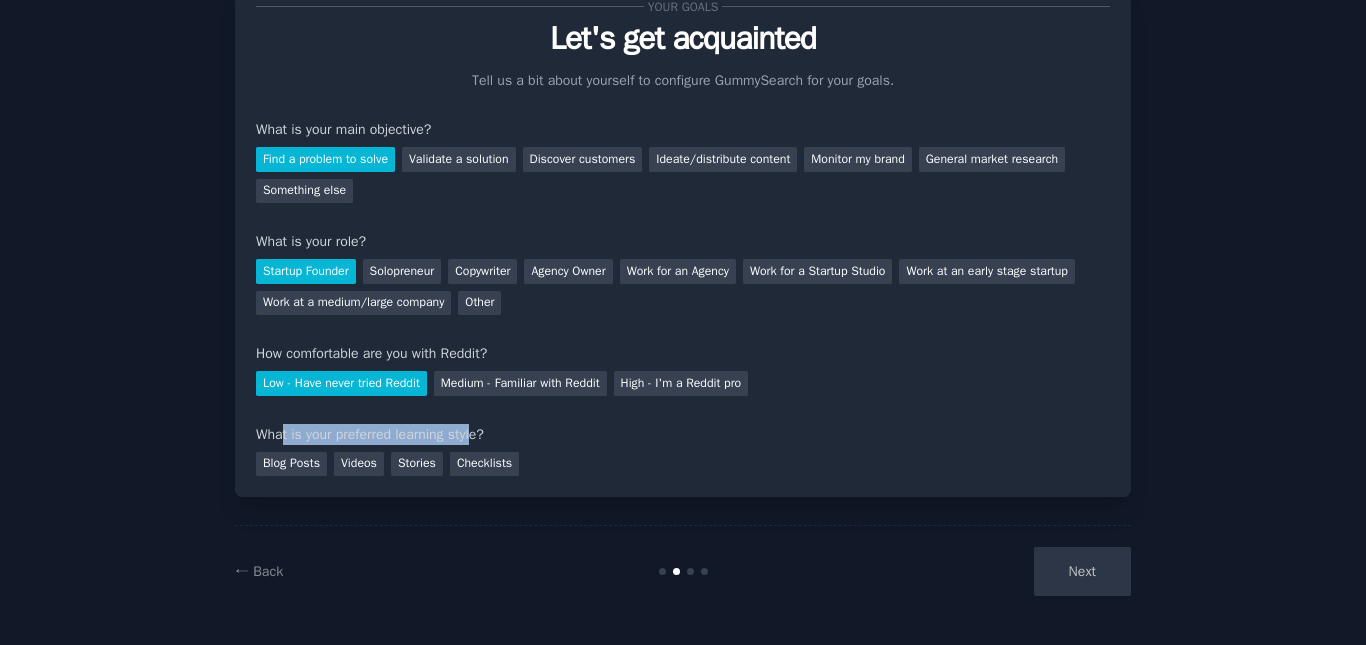 drag, startPoint x: 287, startPoint y: 440, endPoint x: 477, endPoint y: 428, distance: 190.37857 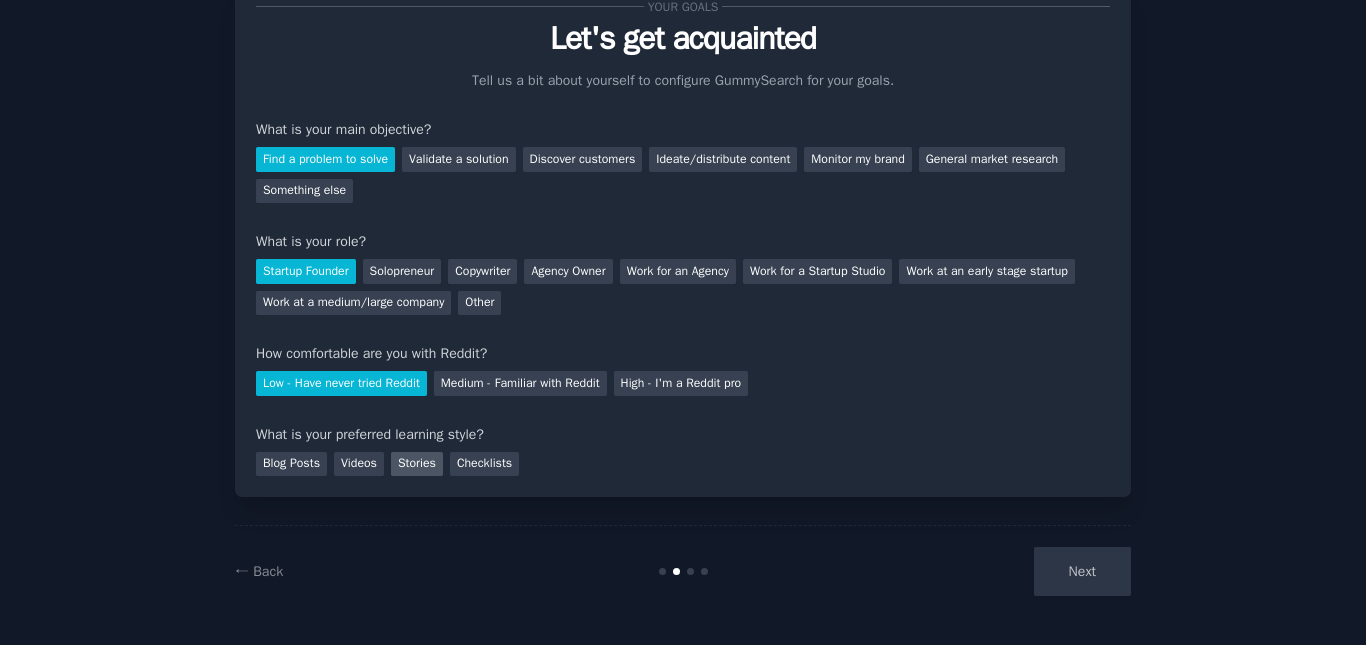 drag, startPoint x: 494, startPoint y: 468, endPoint x: 407, endPoint y: 473, distance: 87.14356 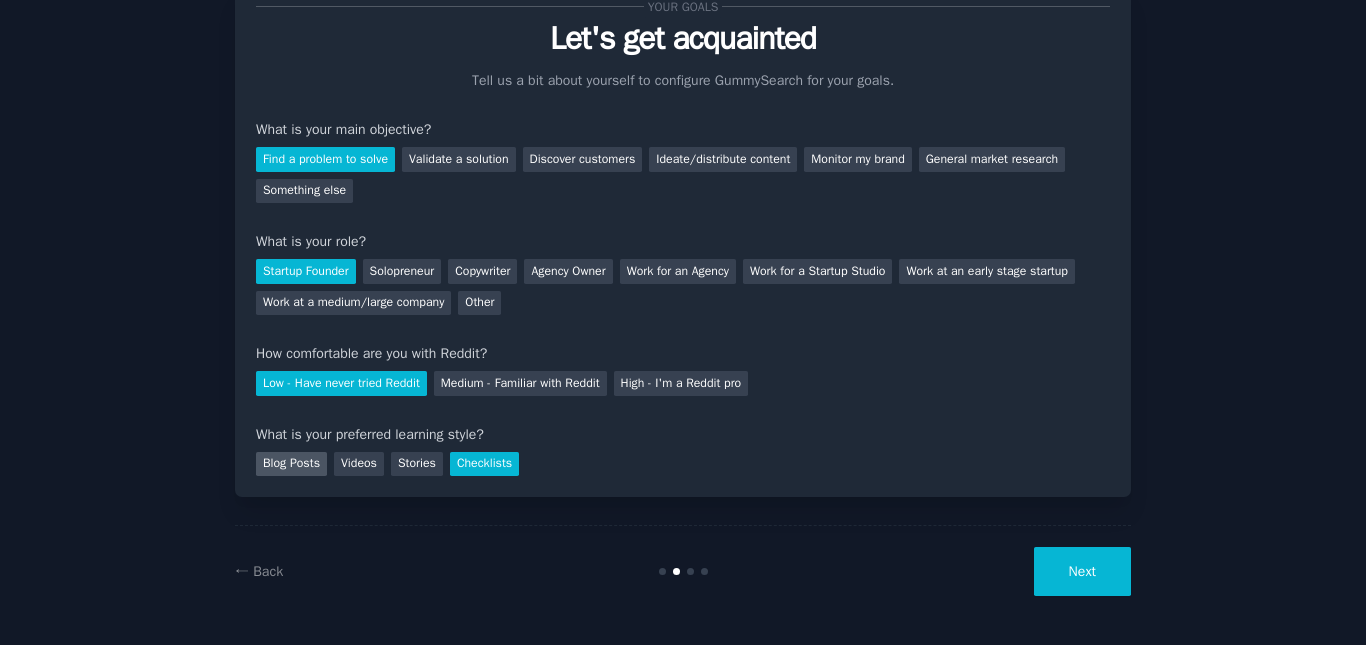 click on "Blog Posts" at bounding box center [291, 464] 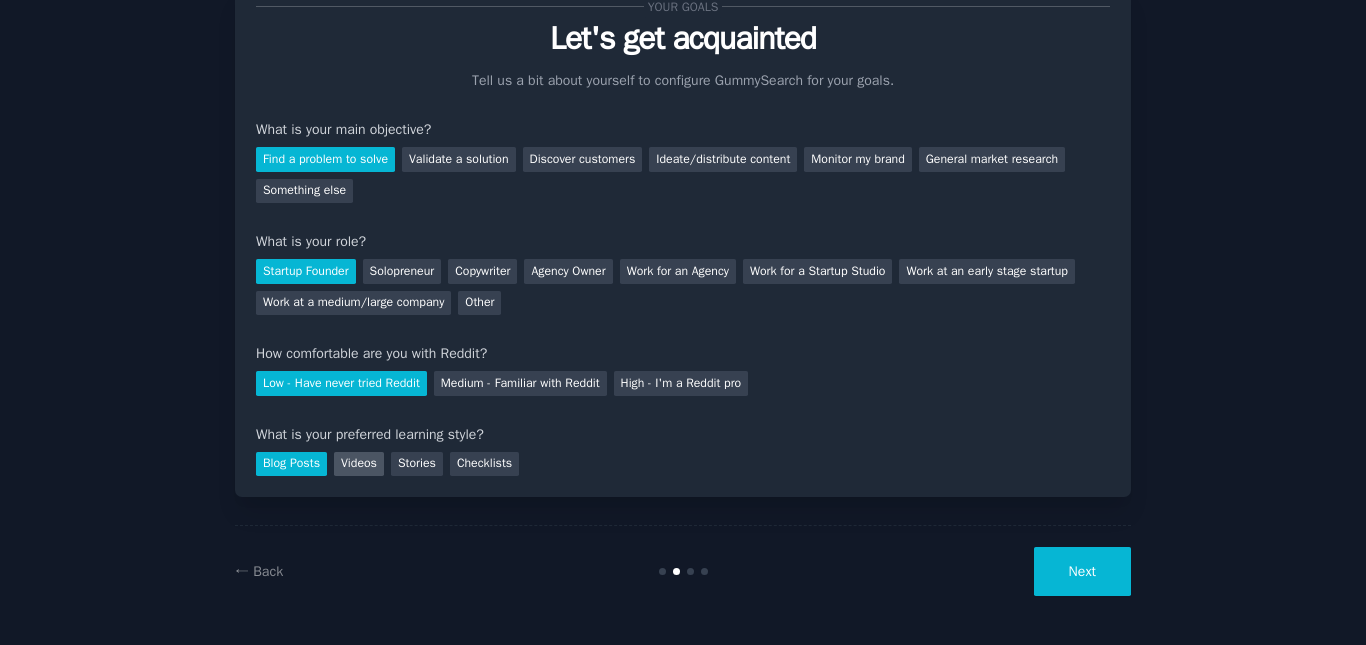 drag, startPoint x: 354, startPoint y: 468, endPoint x: 400, endPoint y: 469, distance: 46.010868 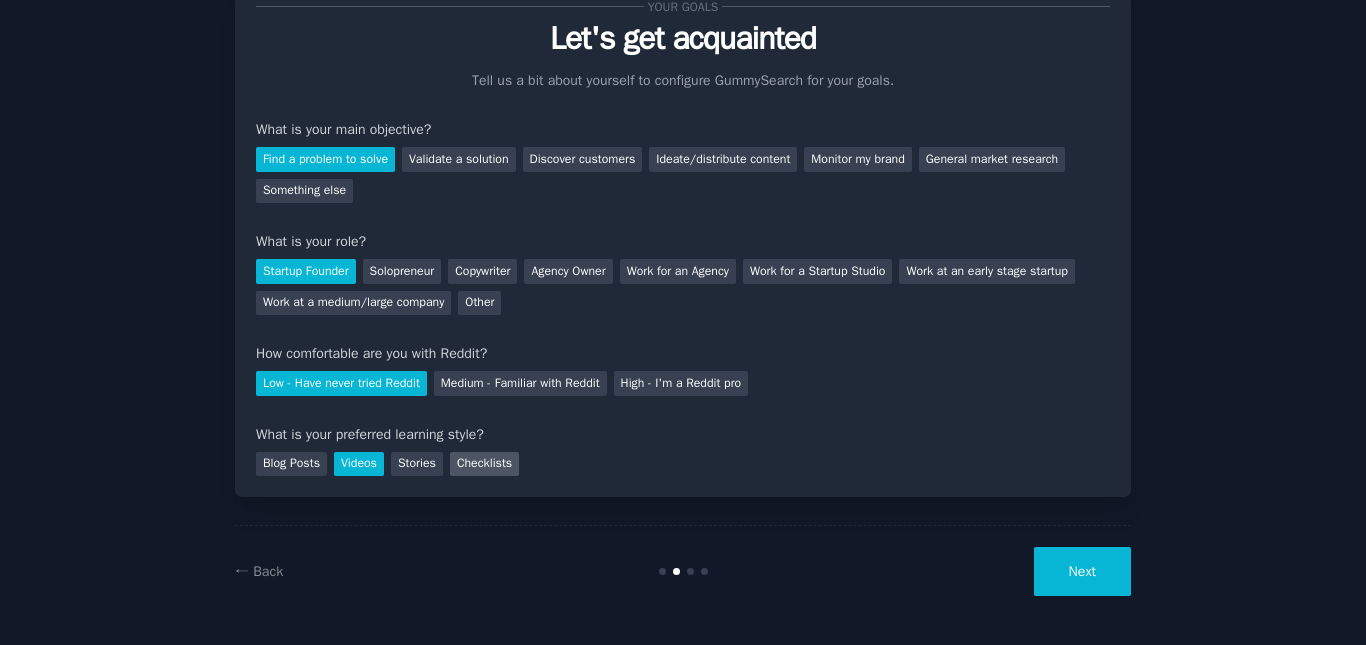 drag, startPoint x: 412, startPoint y: 469, endPoint x: 447, endPoint y: 469, distance: 35 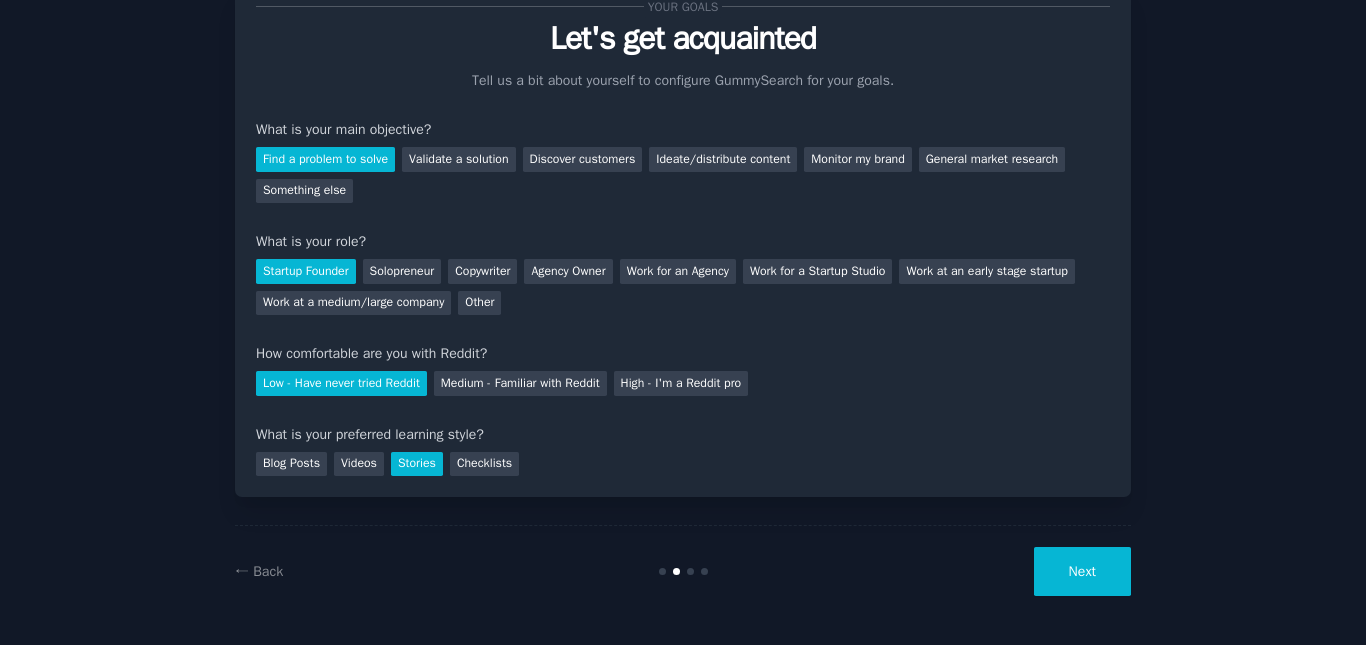 drag, startPoint x: 486, startPoint y: 466, endPoint x: 397, endPoint y: 466, distance: 89 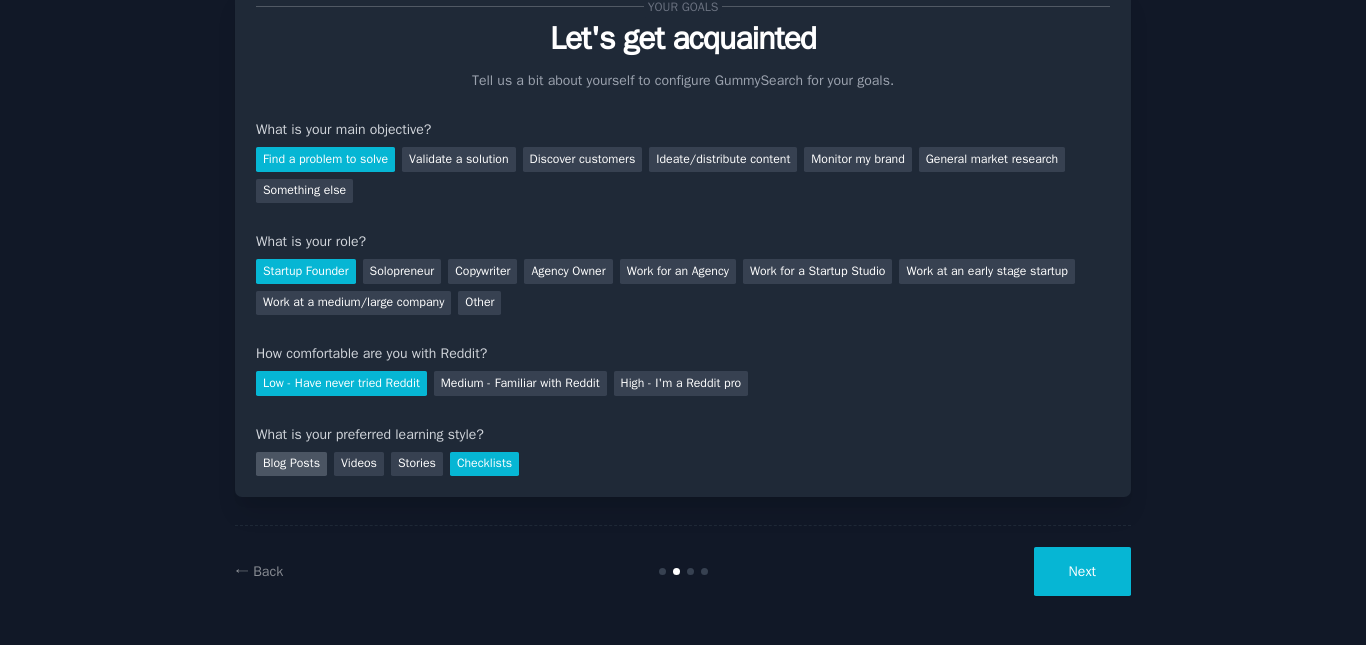 click on "Blog Posts" at bounding box center (291, 464) 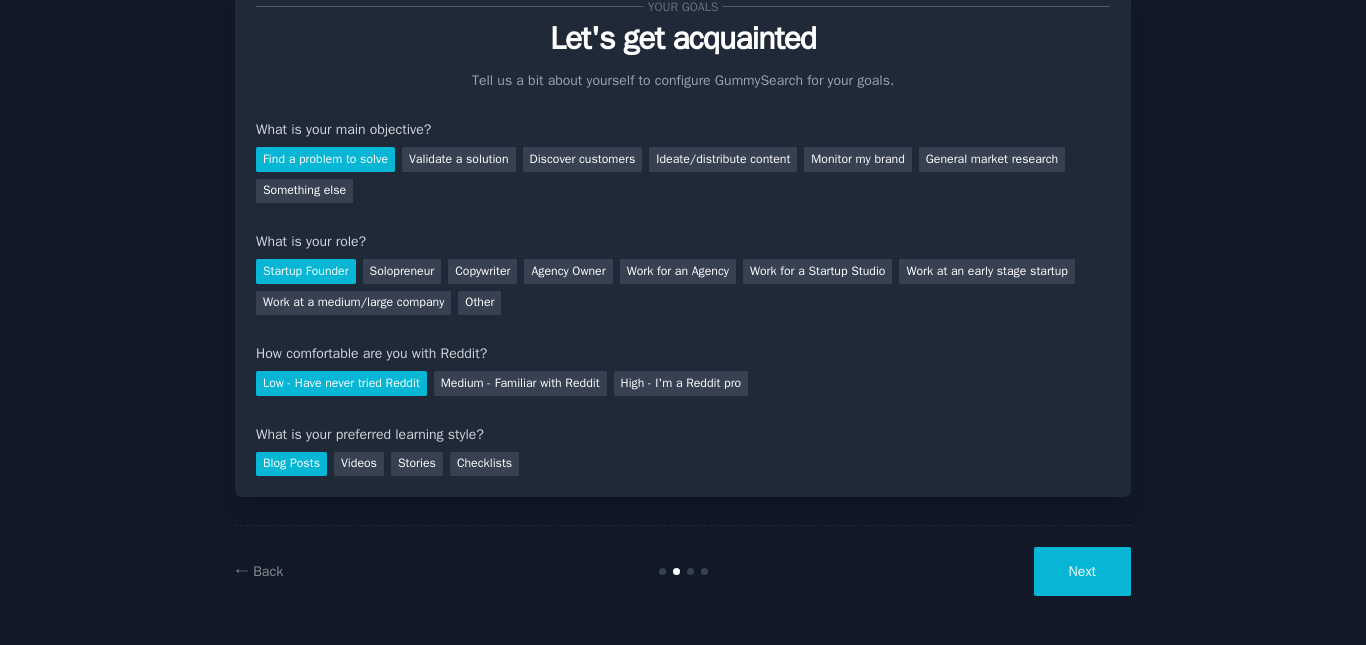 click on "Next" at bounding box center [1082, 571] 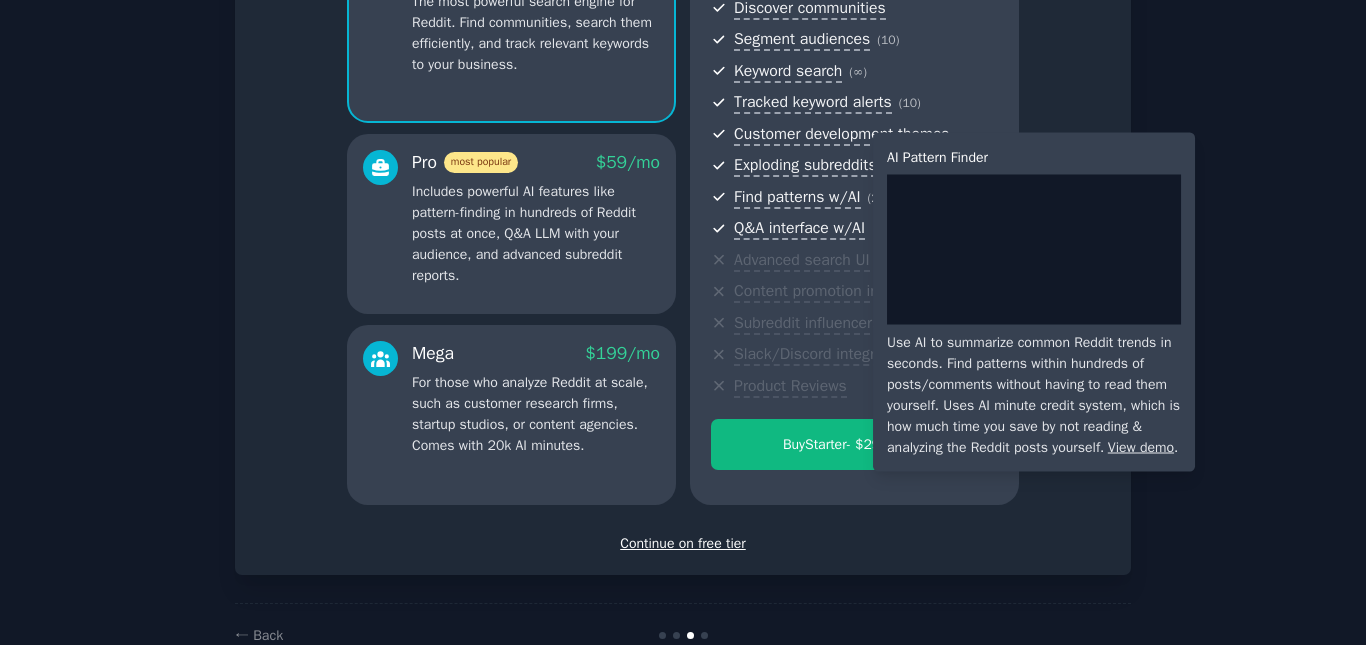 scroll, scrollTop: 286, scrollLeft: 0, axis: vertical 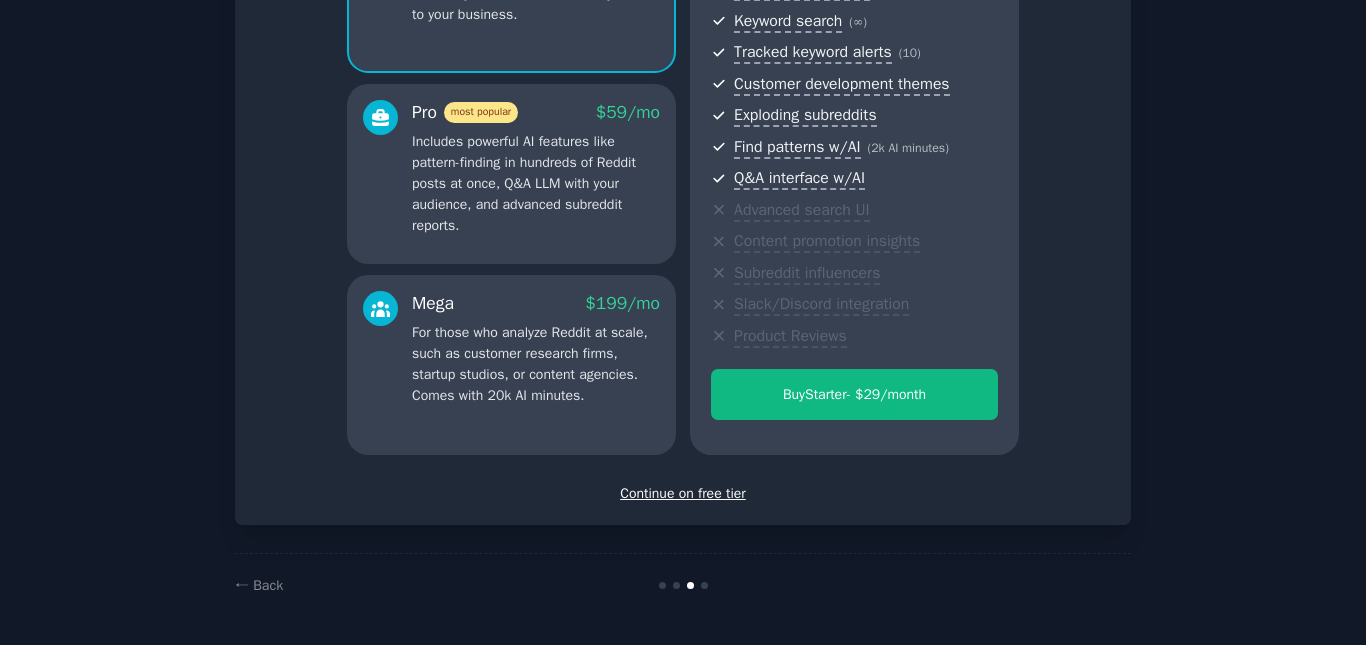 click on "Continue on free tier" at bounding box center [683, 493] 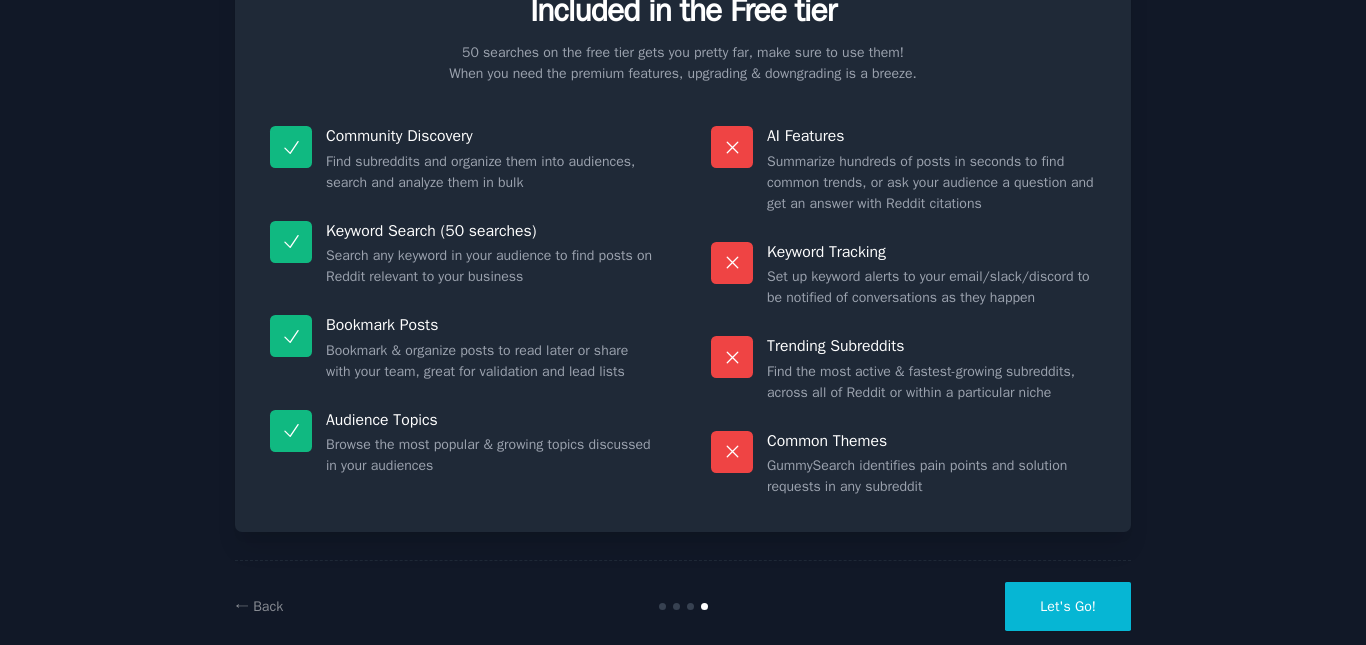 scroll, scrollTop: 134, scrollLeft: 0, axis: vertical 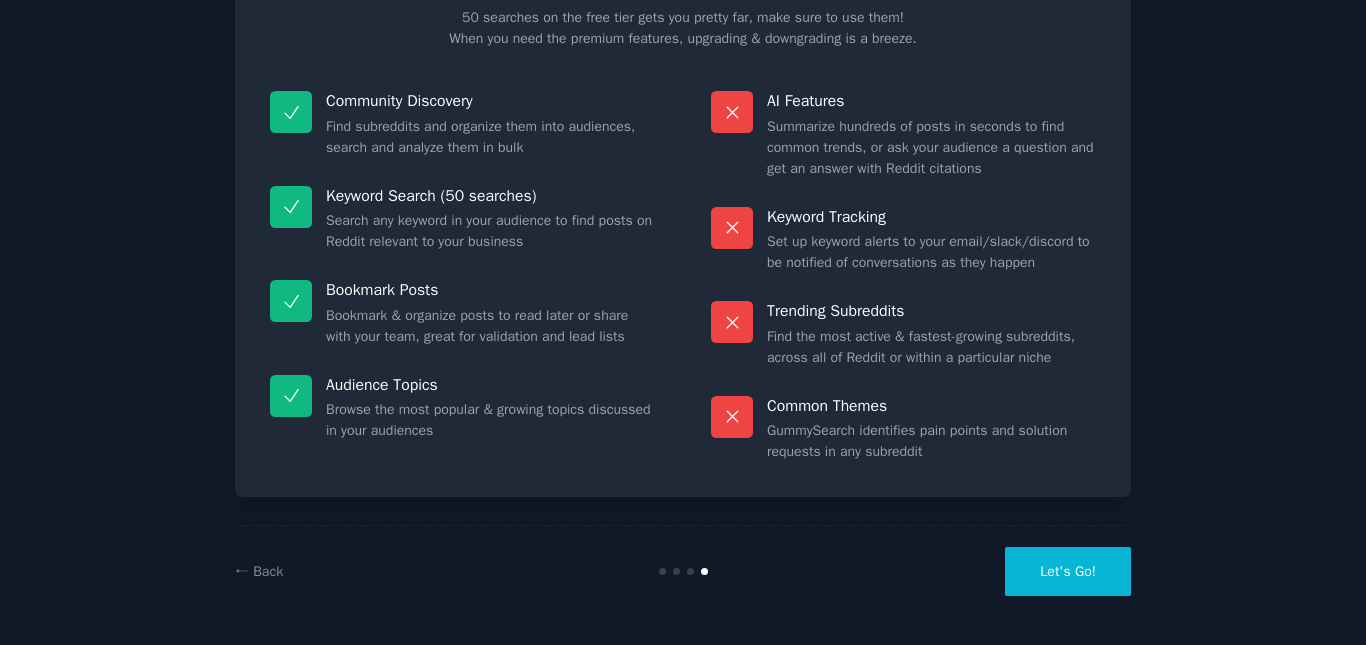 click on "Let's Go!" at bounding box center [1068, 571] 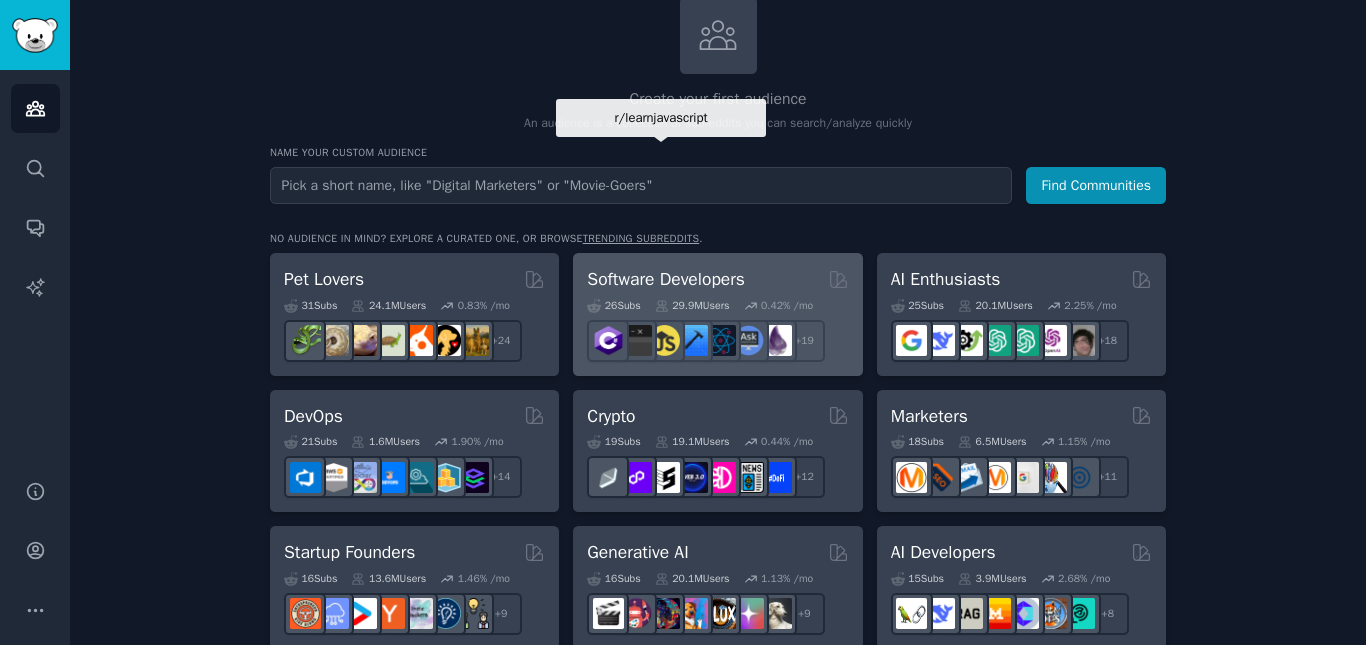 scroll, scrollTop: 0, scrollLeft: 0, axis: both 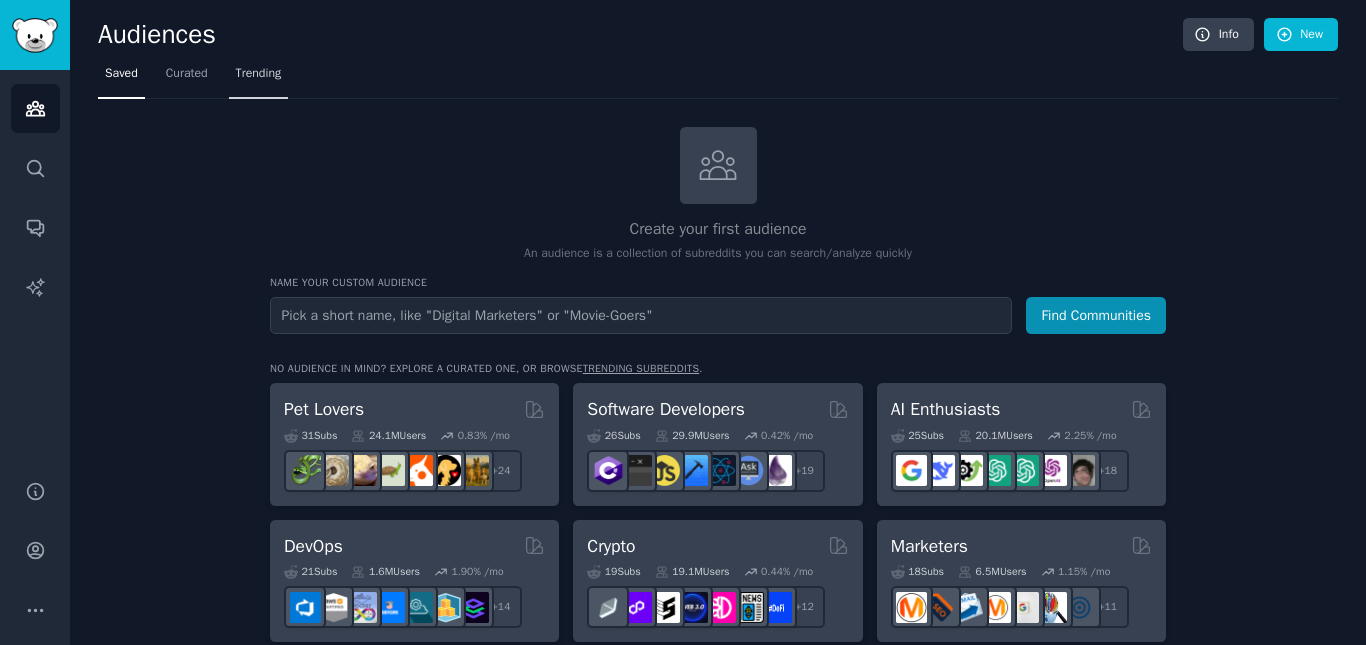 click on "Trending" at bounding box center (259, 74) 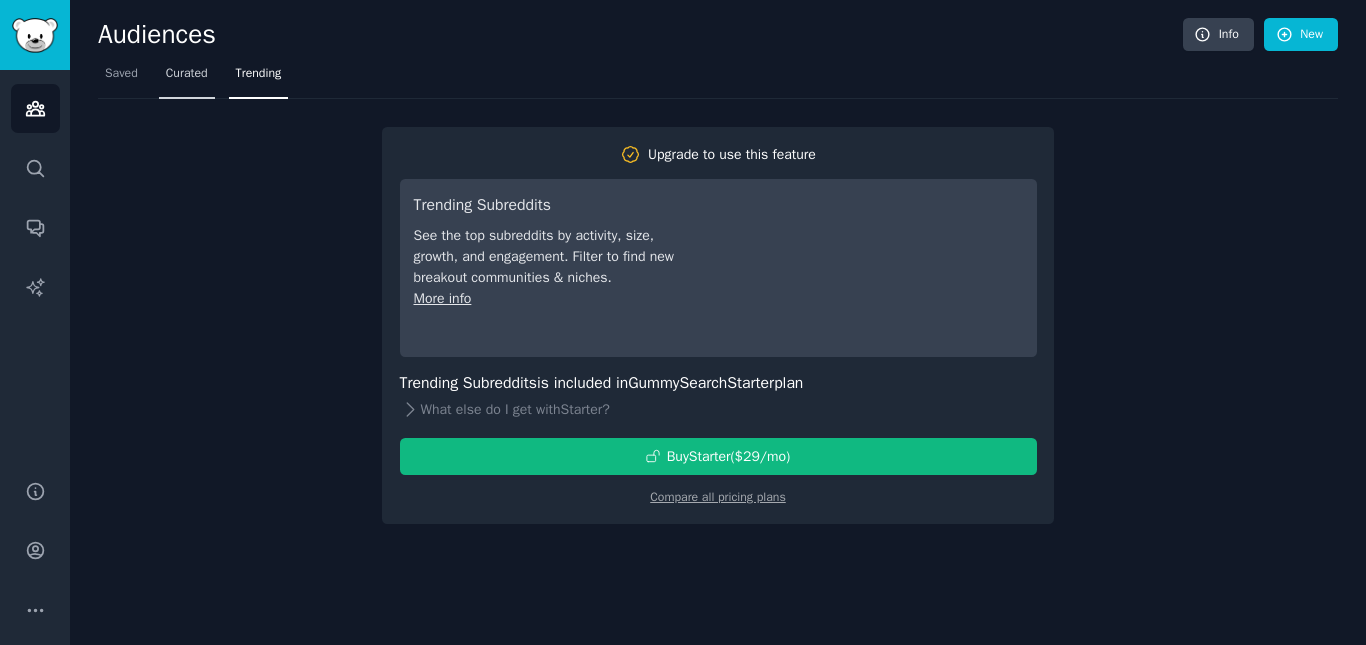 click on "Curated" at bounding box center [187, 78] 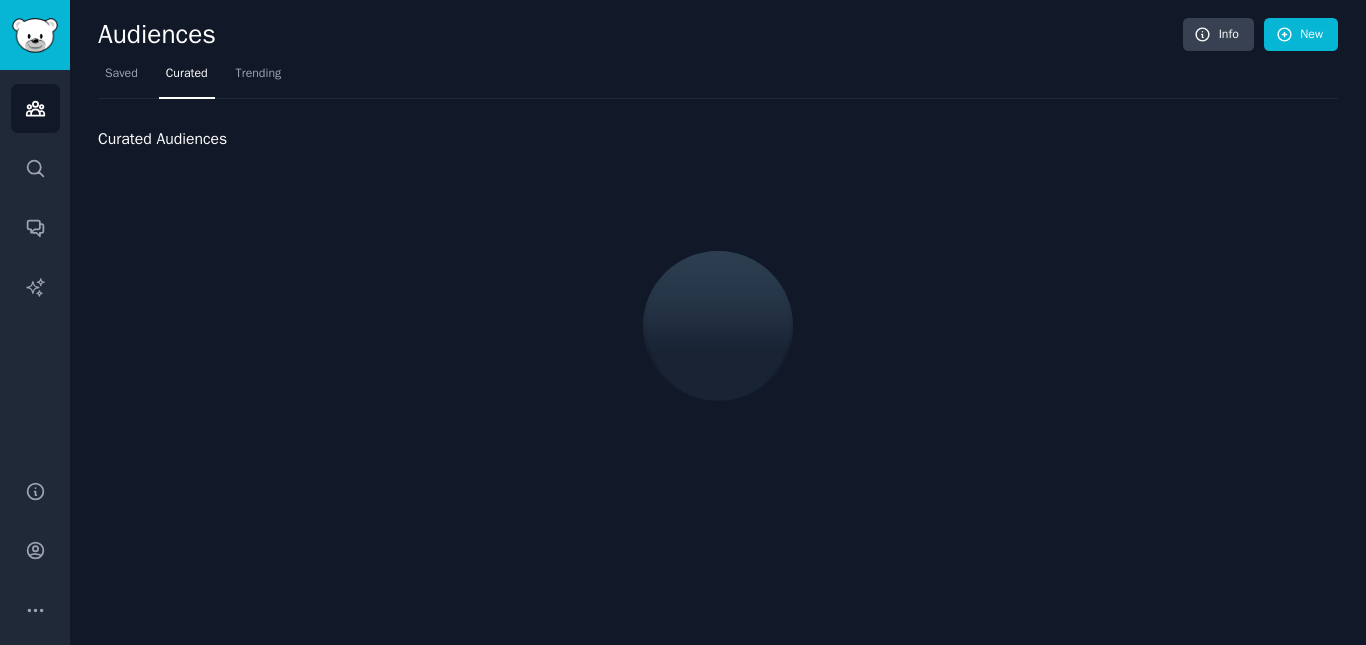 click on "Saved" at bounding box center (121, 74) 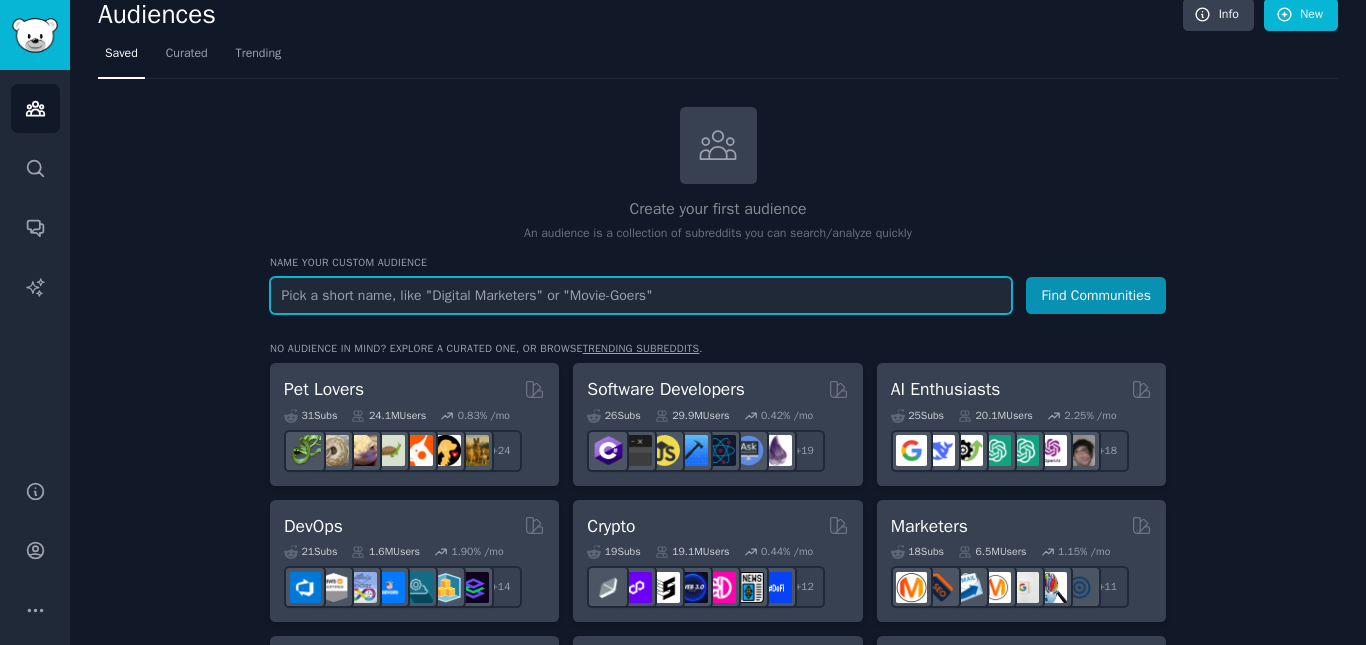 scroll, scrollTop: 0, scrollLeft: 0, axis: both 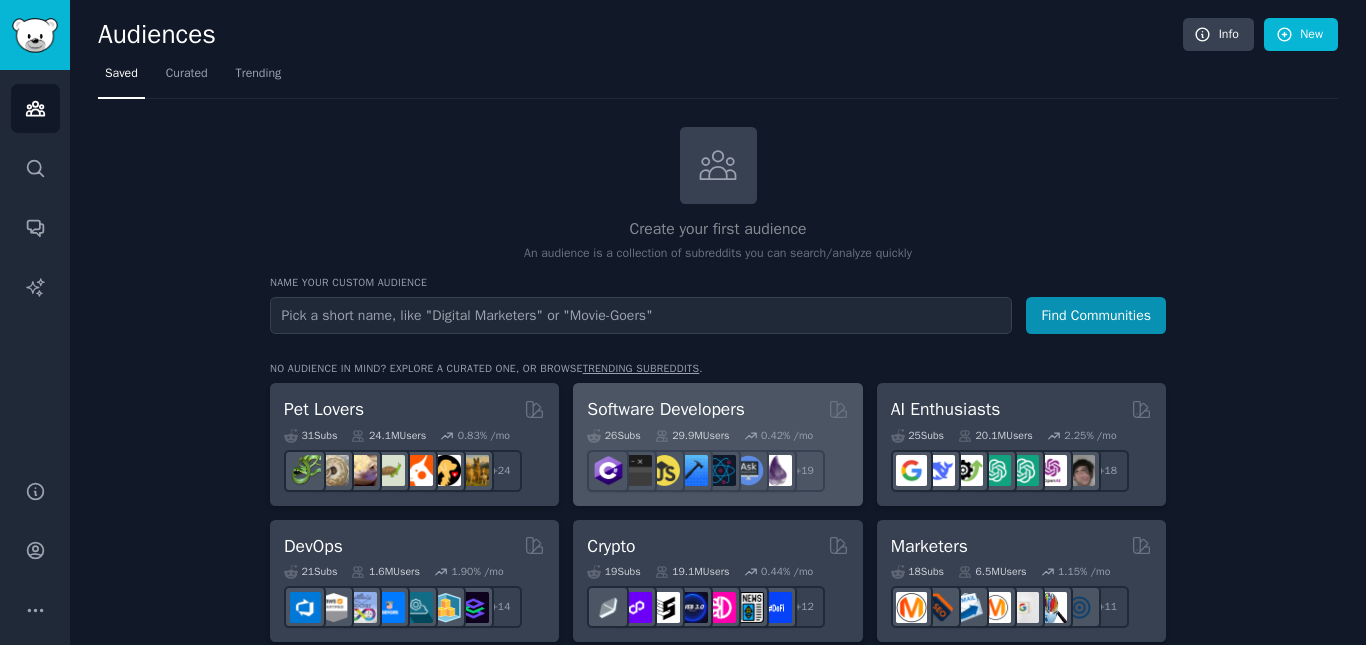 click on "[NUMBER]  Sub s [NUMBER]M  Users [NUMBER] % /mo + [NUMBER]" at bounding box center [717, 457] 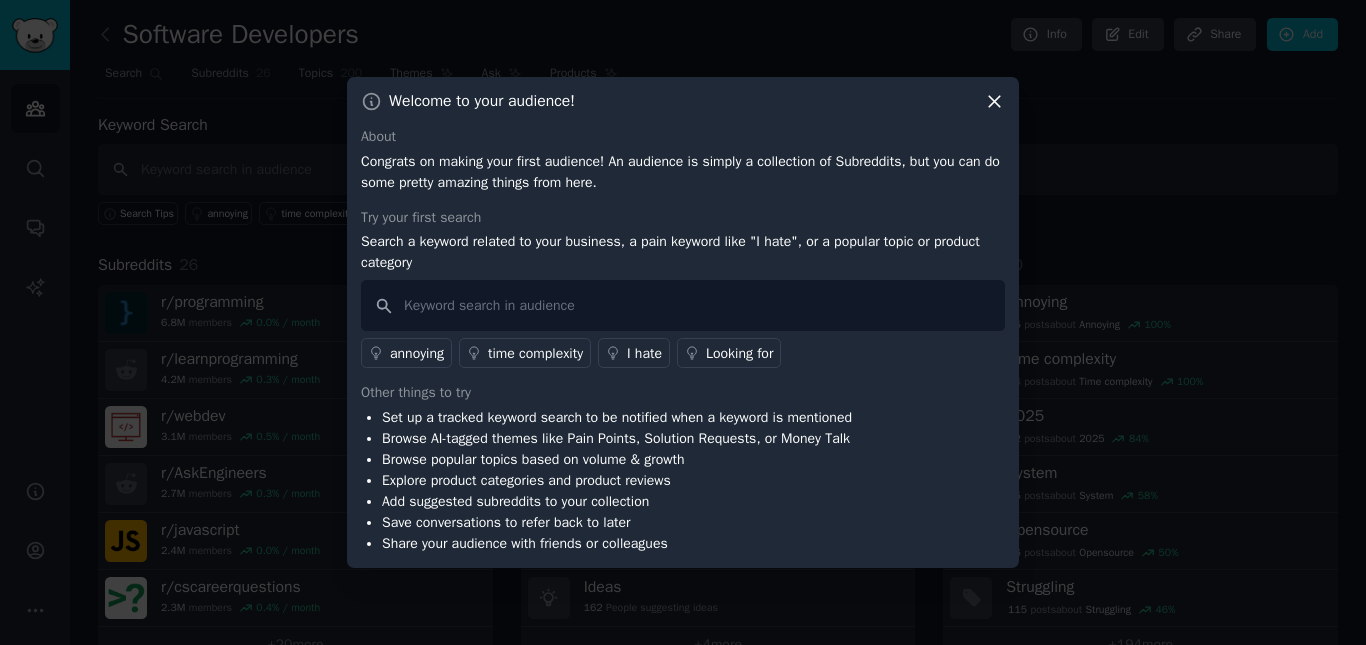 click on "Welcome to your audience!" at bounding box center (683, 101) 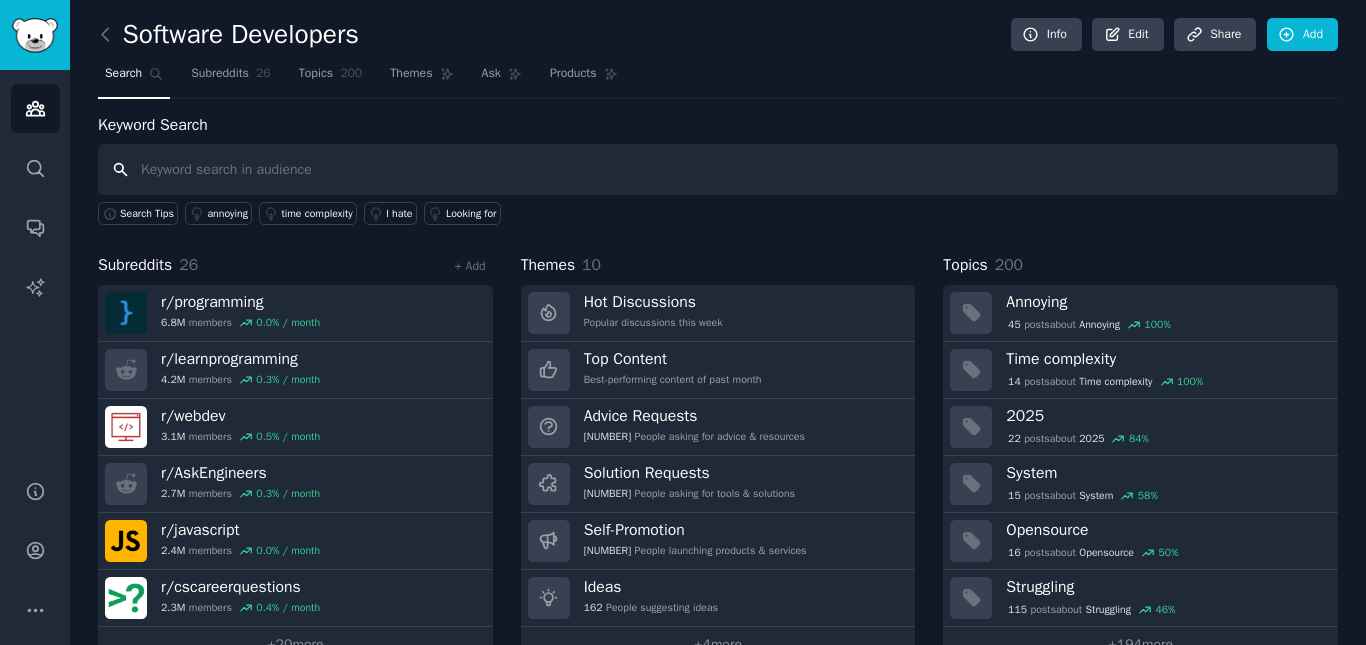 scroll, scrollTop: 45, scrollLeft: 0, axis: vertical 